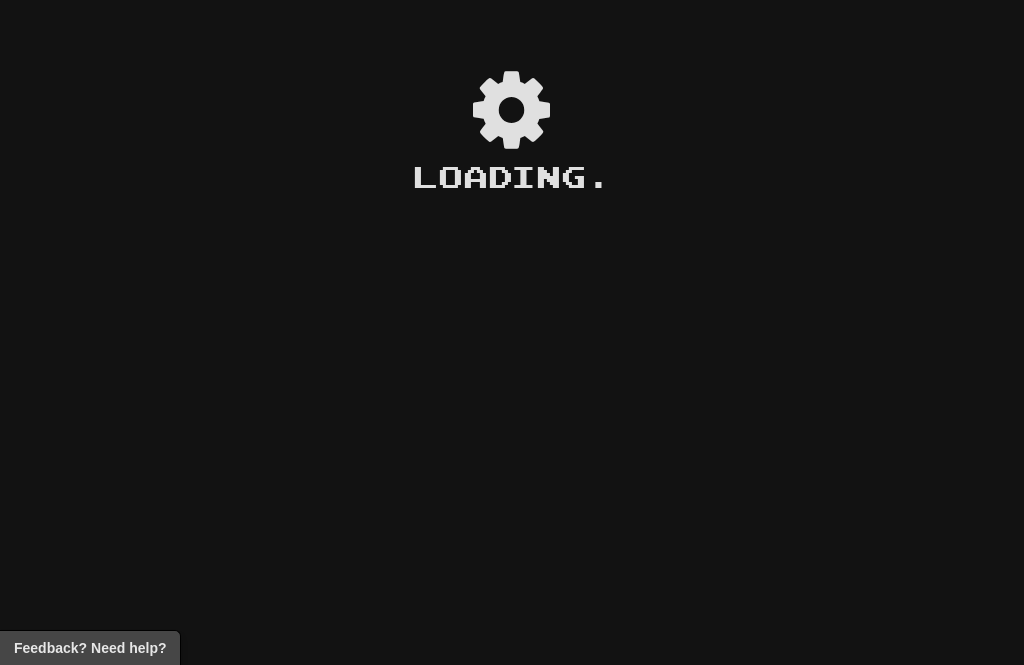 scroll, scrollTop: 0, scrollLeft: 0, axis: both 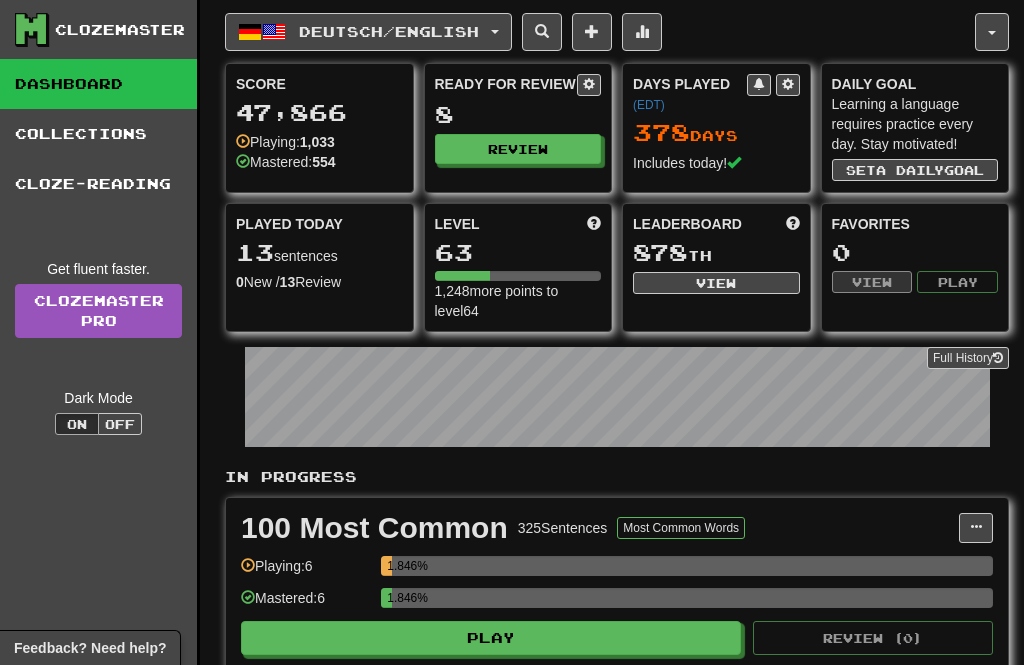 click on "Deutsch  /  English" at bounding box center [389, 31] 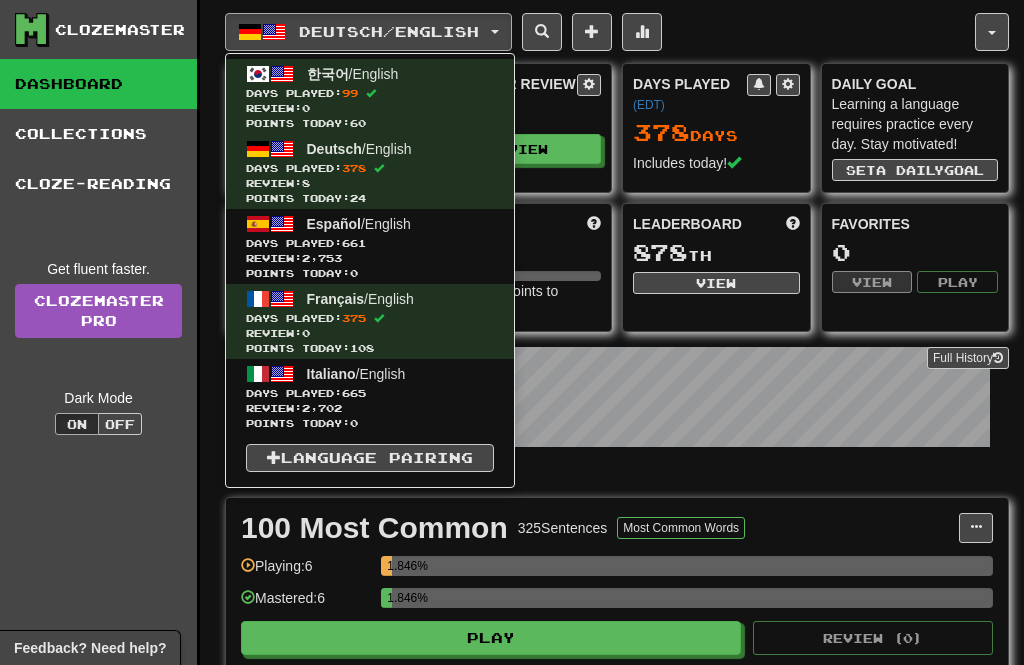 click on "Days Played:  665" at bounding box center [370, 393] 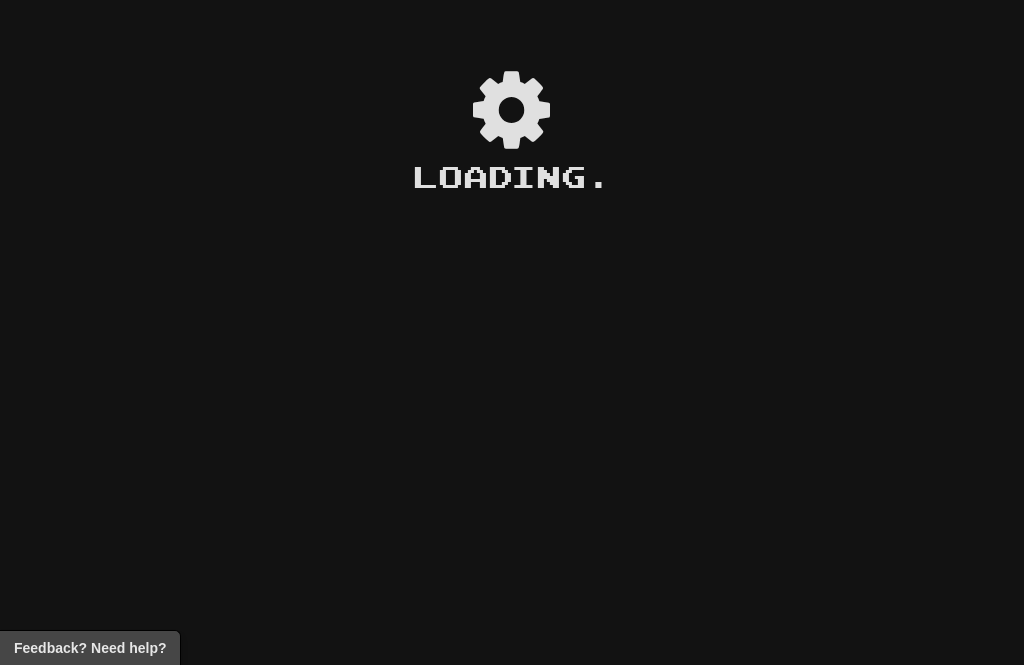 scroll, scrollTop: 0, scrollLeft: 0, axis: both 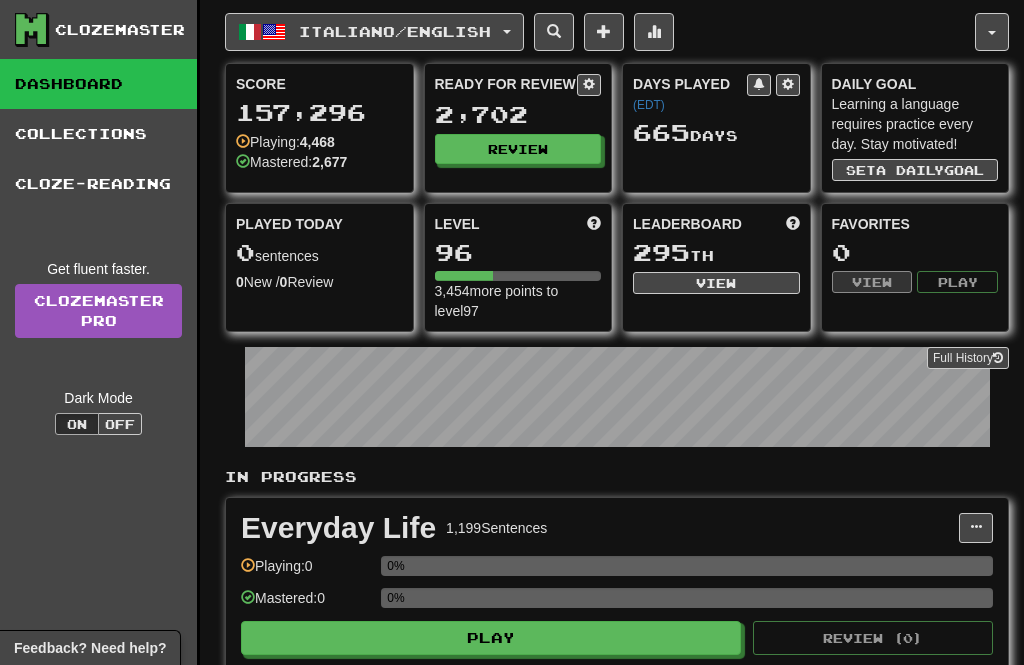 click on "Review" at bounding box center (518, 149) 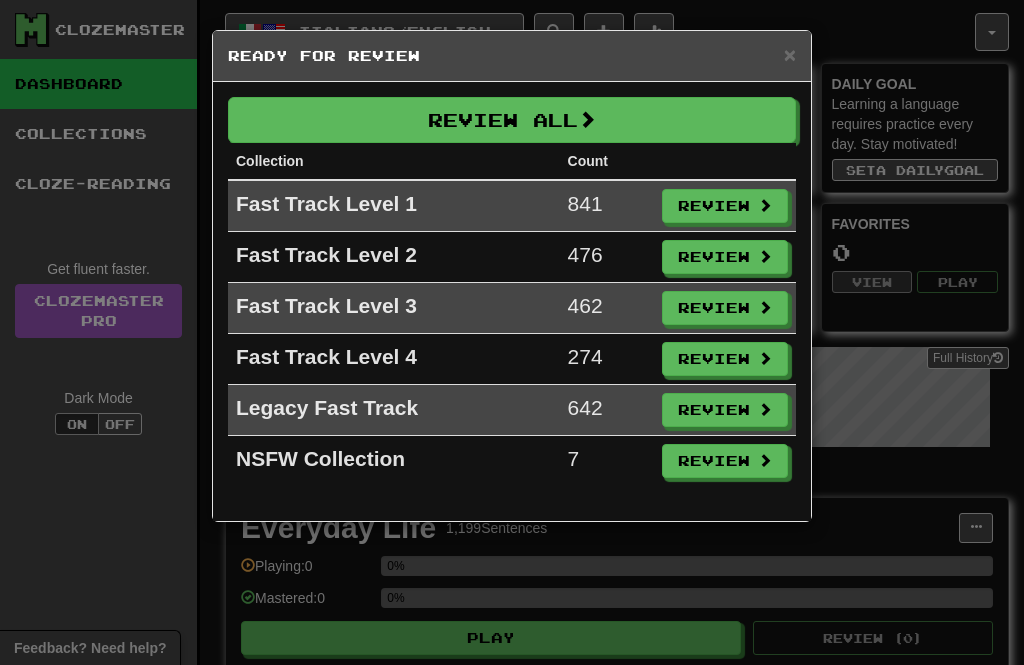 click on "Review All" at bounding box center [512, 120] 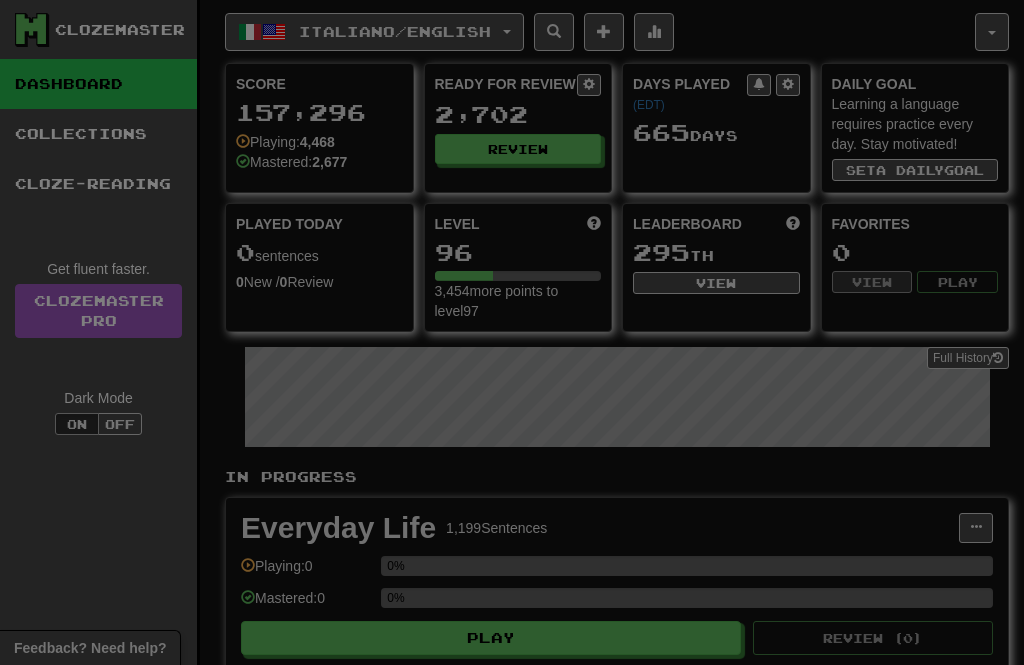 select on "**" 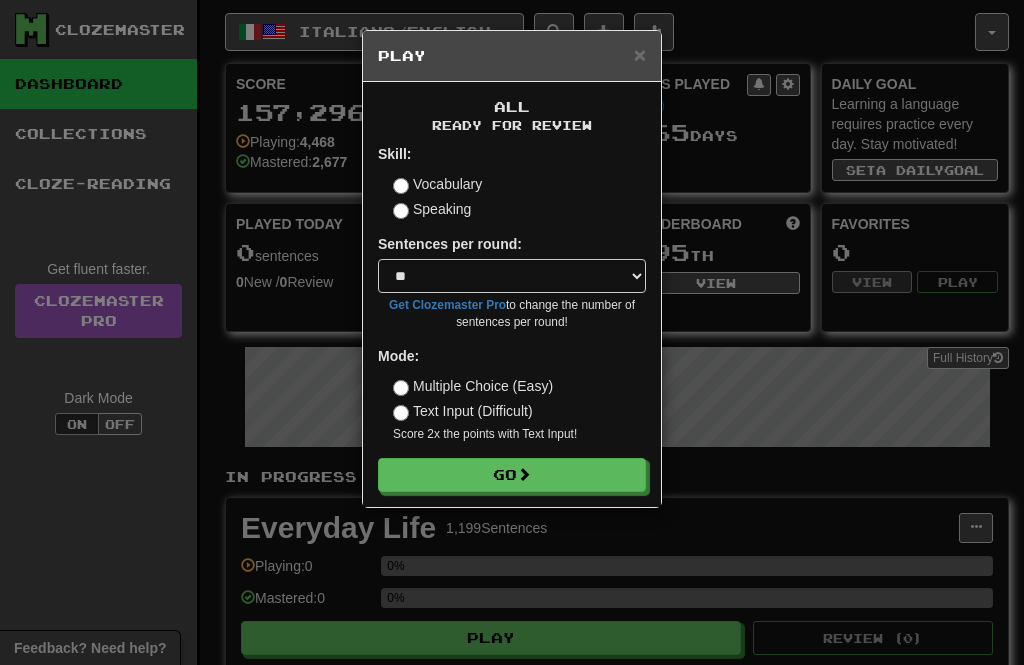 click on "Go" at bounding box center (512, 475) 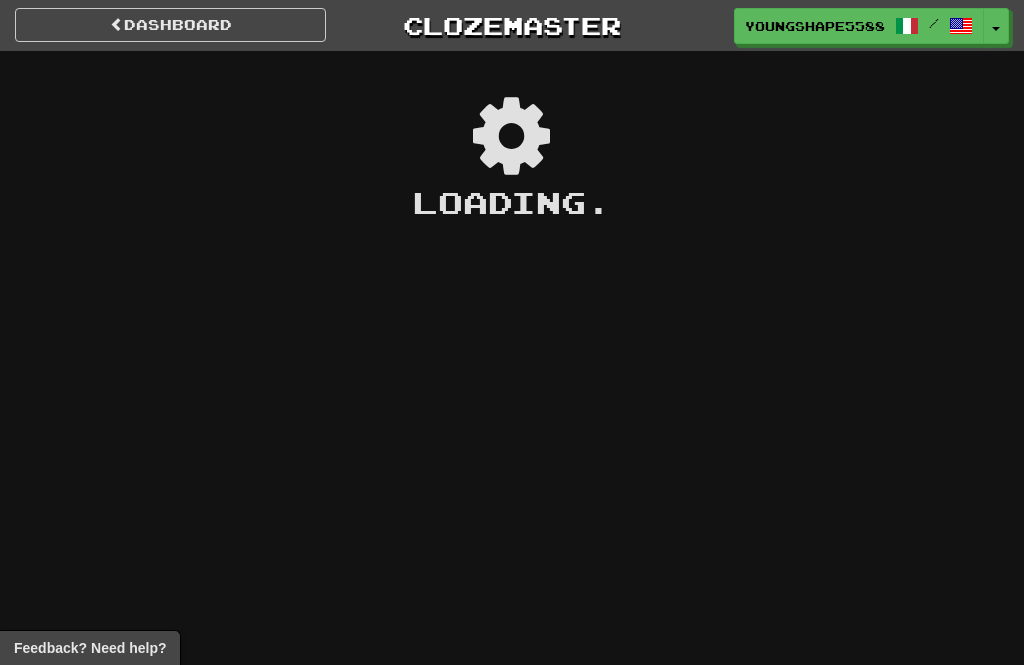 scroll, scrollTop: 0, scrollLeft: 0, axis: both 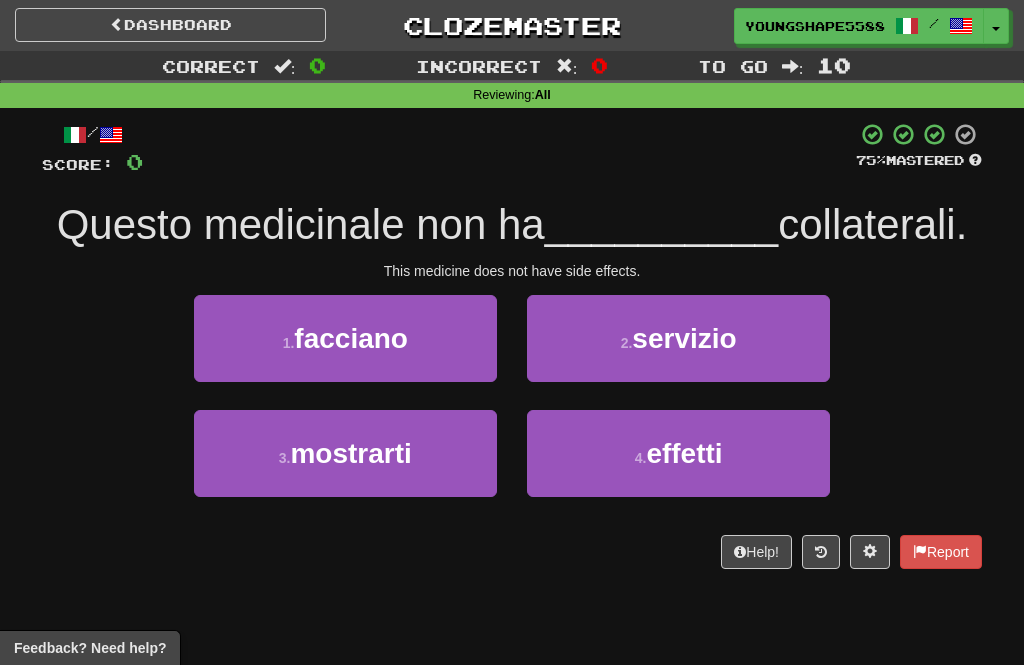 click on "effetti" at bounding box center [684, 453] 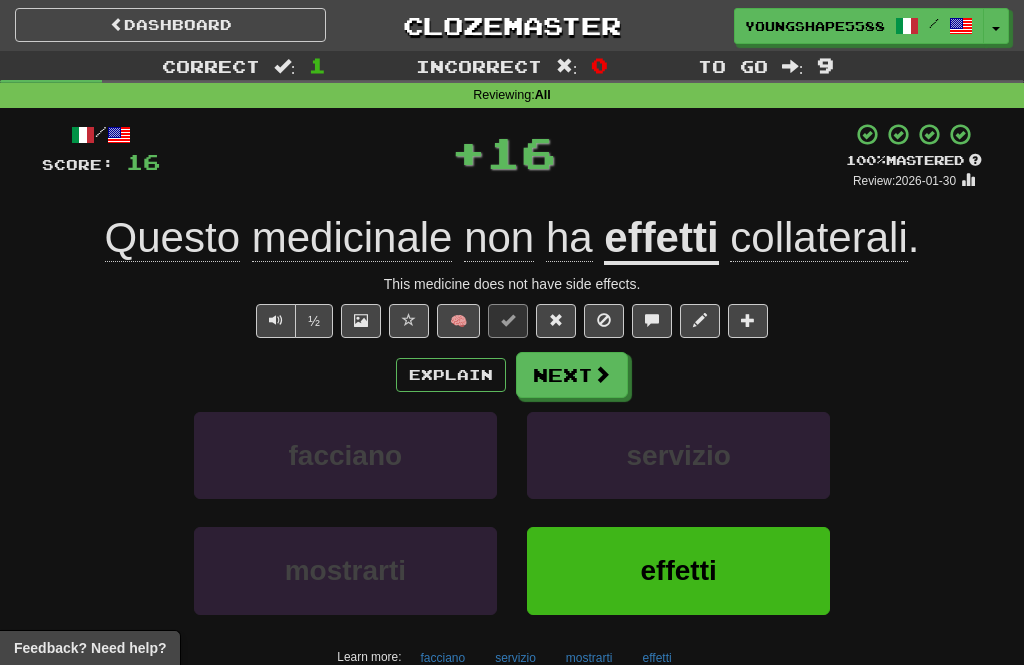click at bounding box center (602, 374) 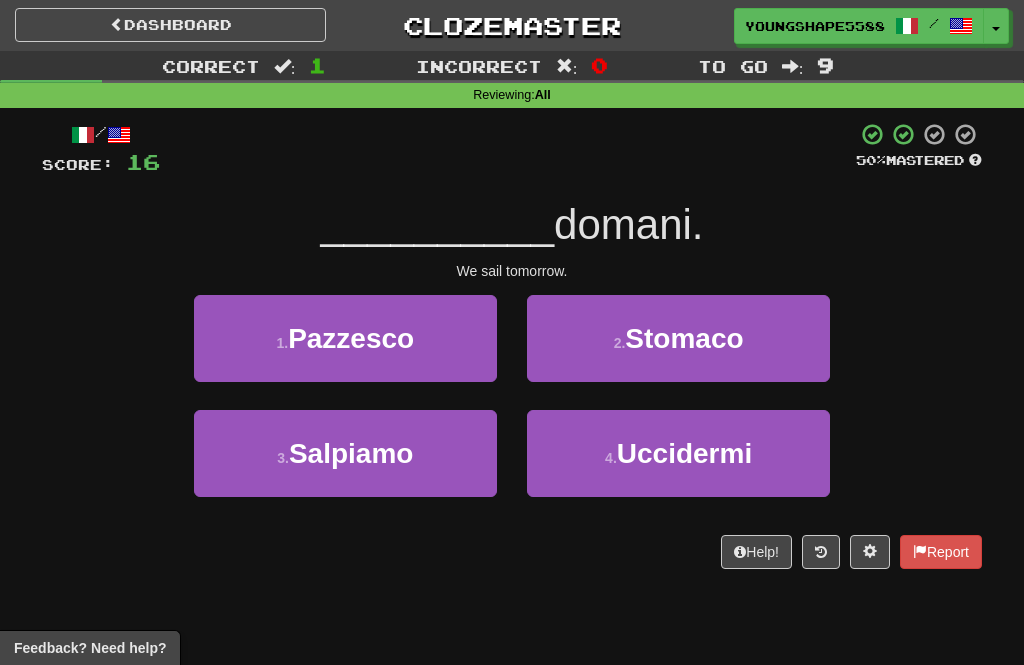 click on "1 .  Pazzesco" at bounding box center [345, 338] 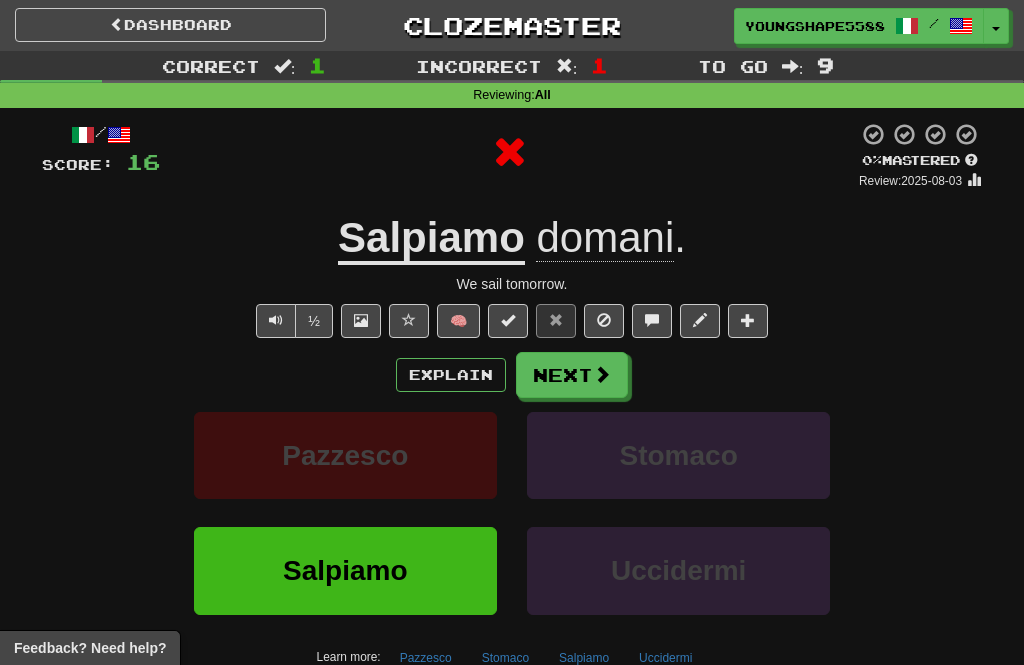click on "Next" at bounding box center (572, 375) 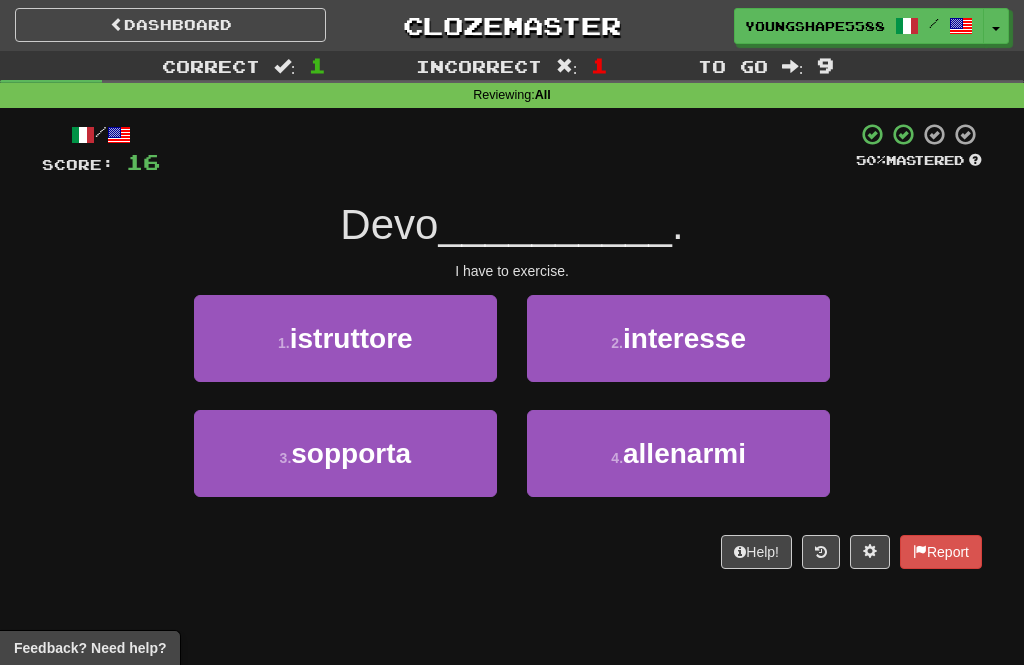 click on "1 .  istruttore" at bounding box center [345, 338] 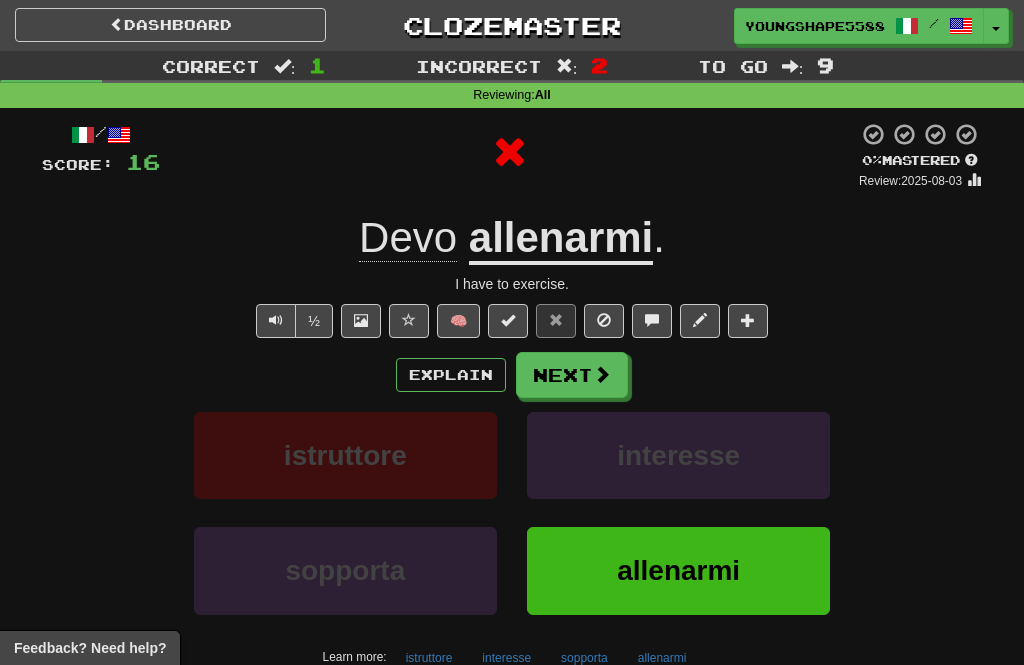 click on "Next" at bounding box center [572, 375] 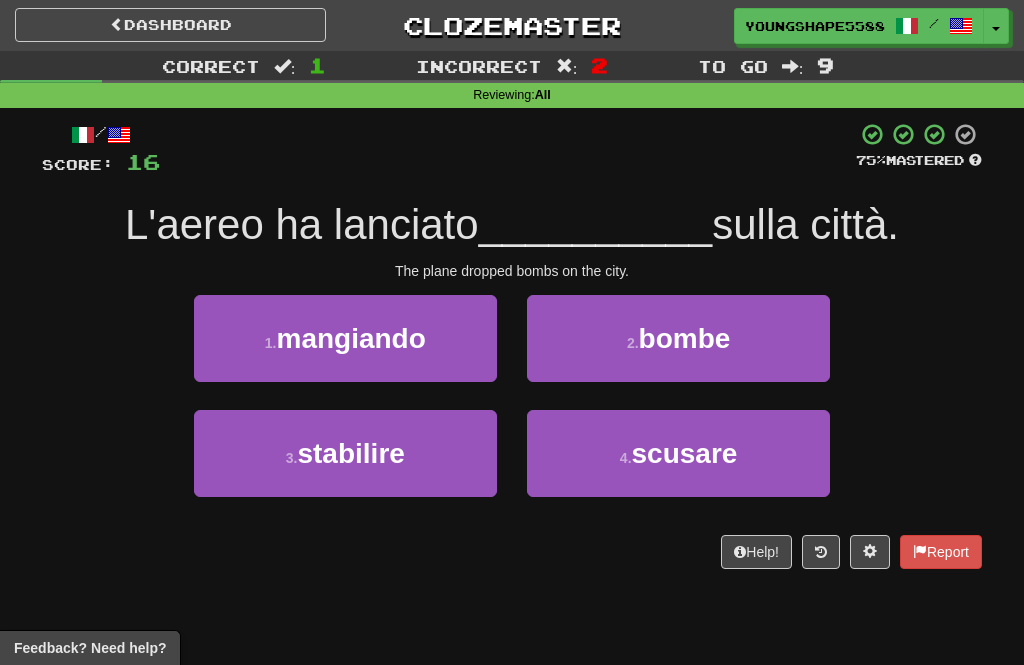 click on "2 .  bombe" at bounding box center [678, 338] 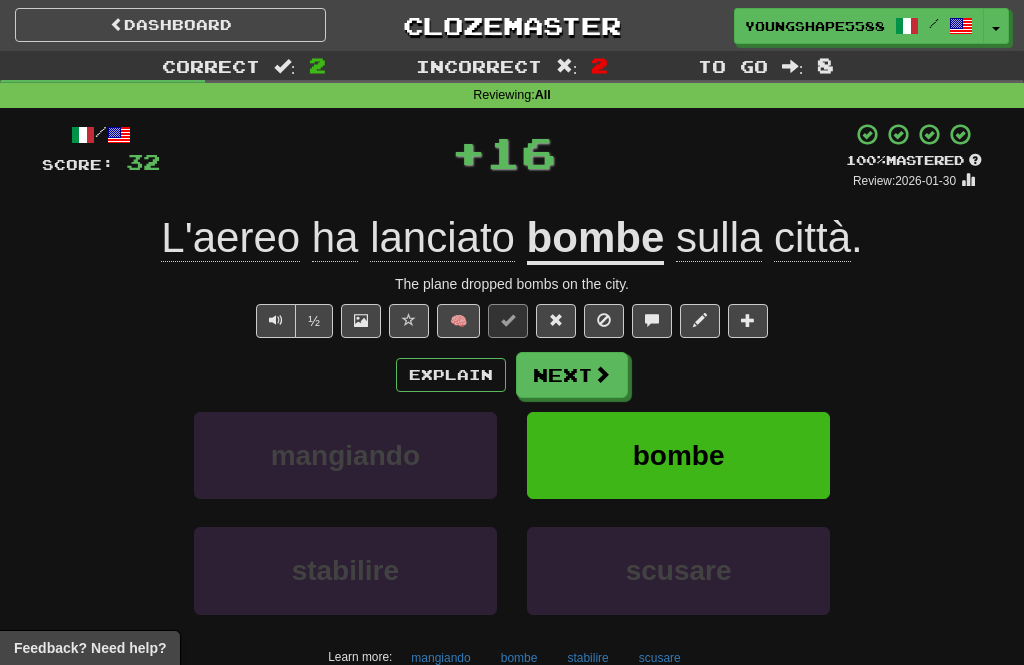 click on "Next" at bounding box center [572, 375] 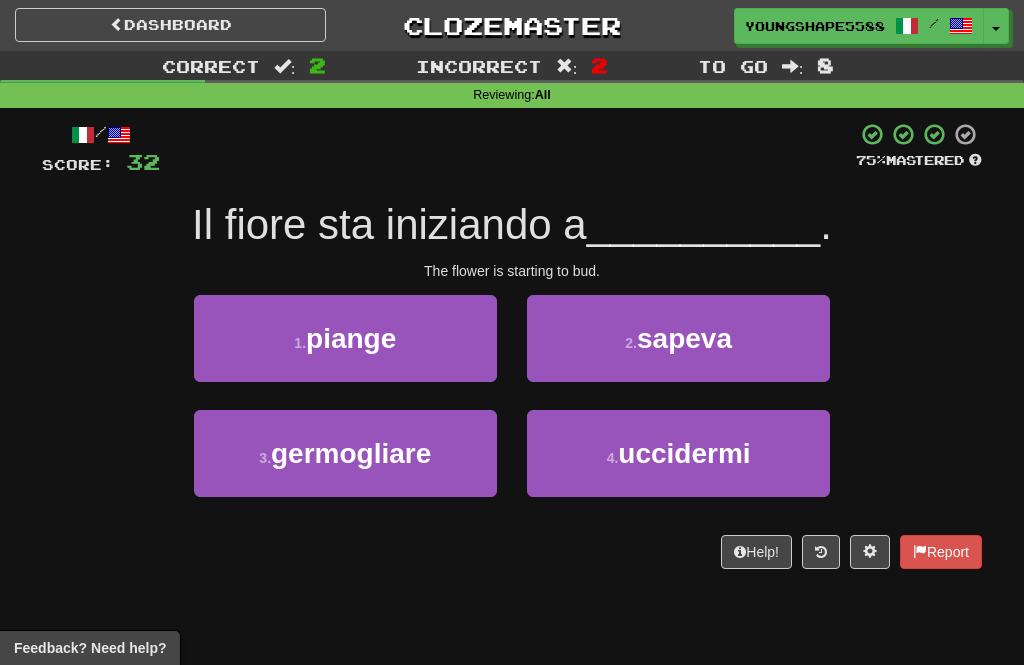 click on "3 .  germogliare" at bounding box center [345, 453] 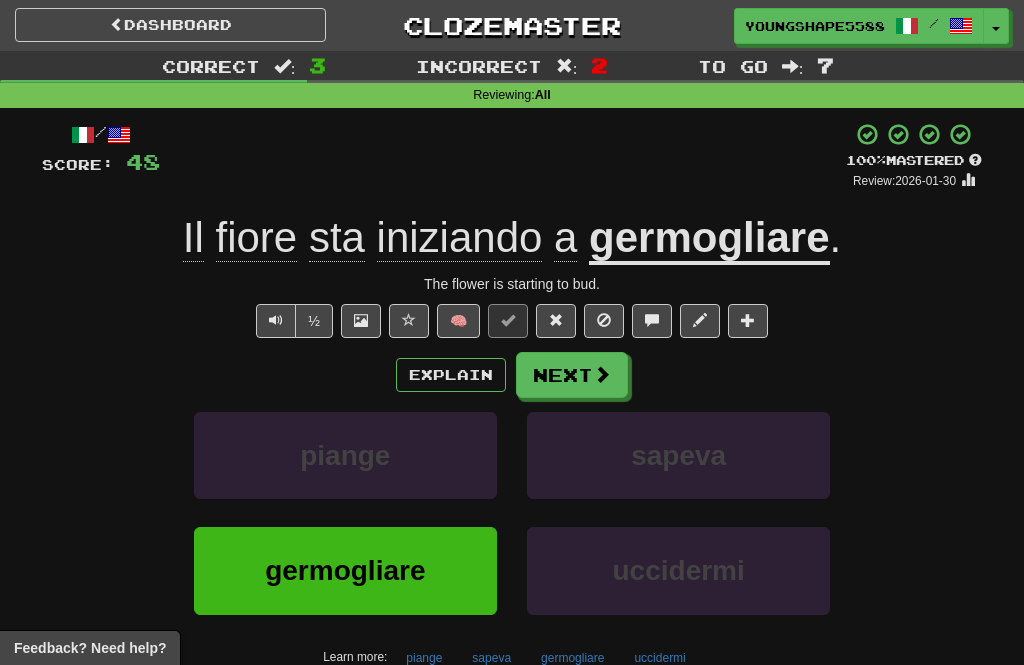 click on "Next" at bounding box center (572, 375) 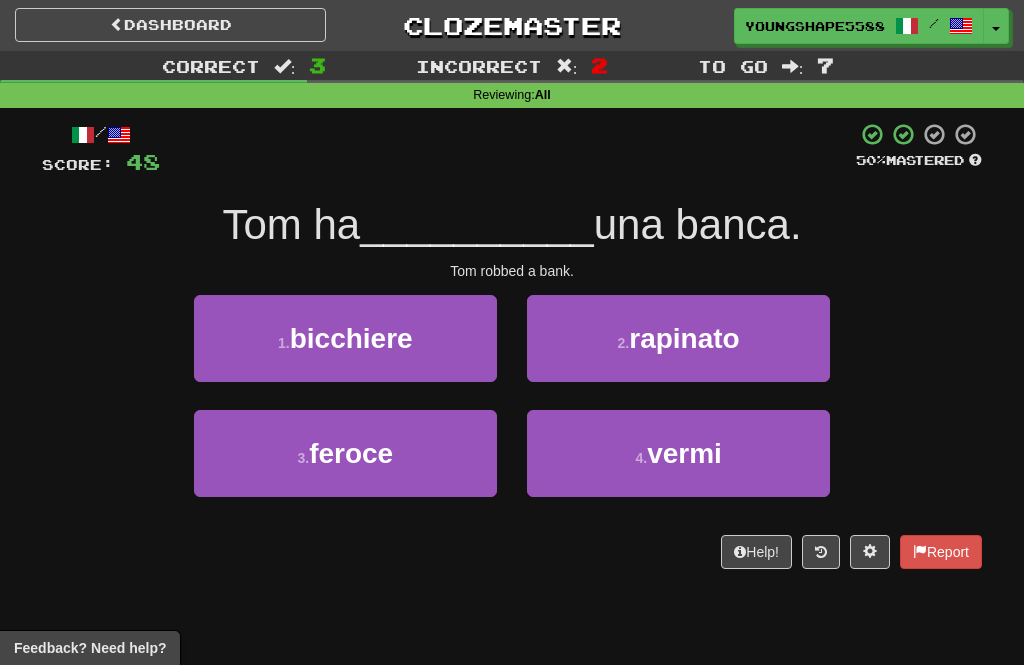 click on "rapinato" at bounding box center (684, 338) 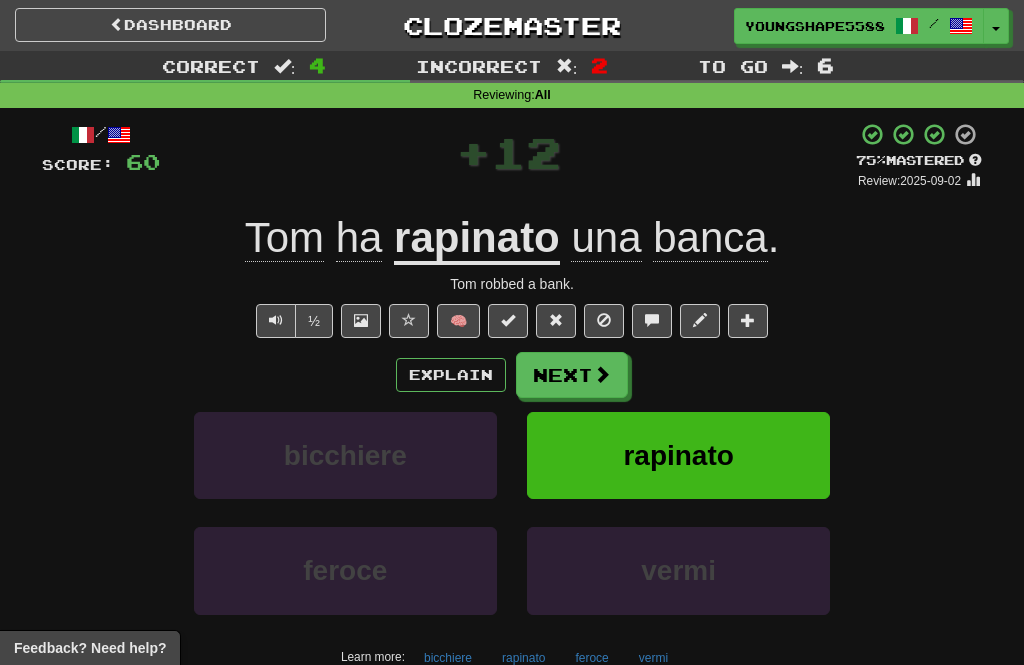 click on "Next" at bounding box center [572, 375] 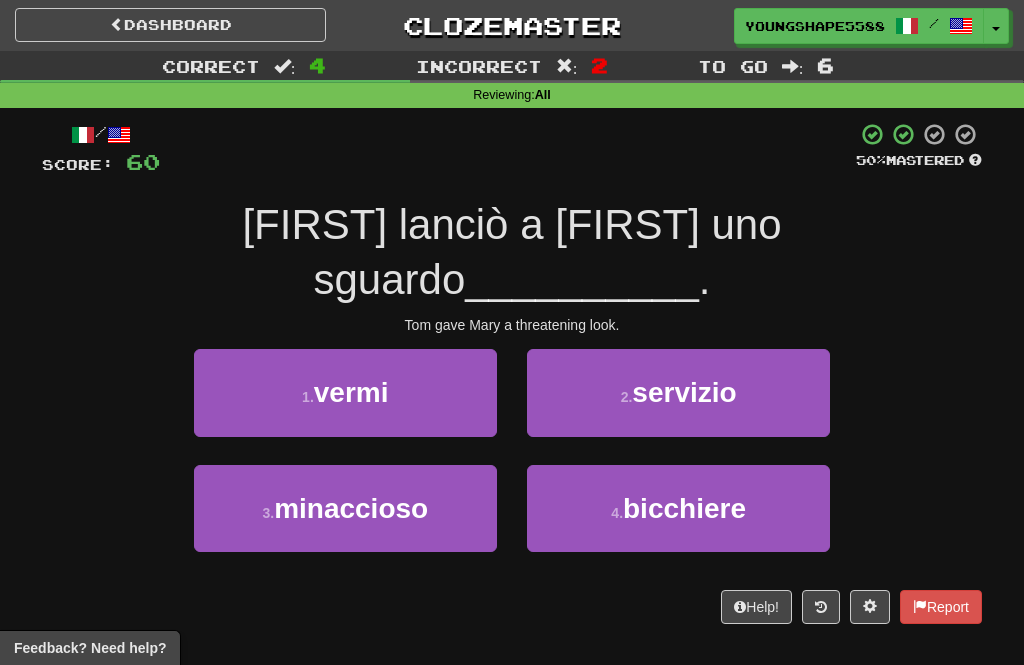 click on "minaccioso" at bounding box center [351, 508] 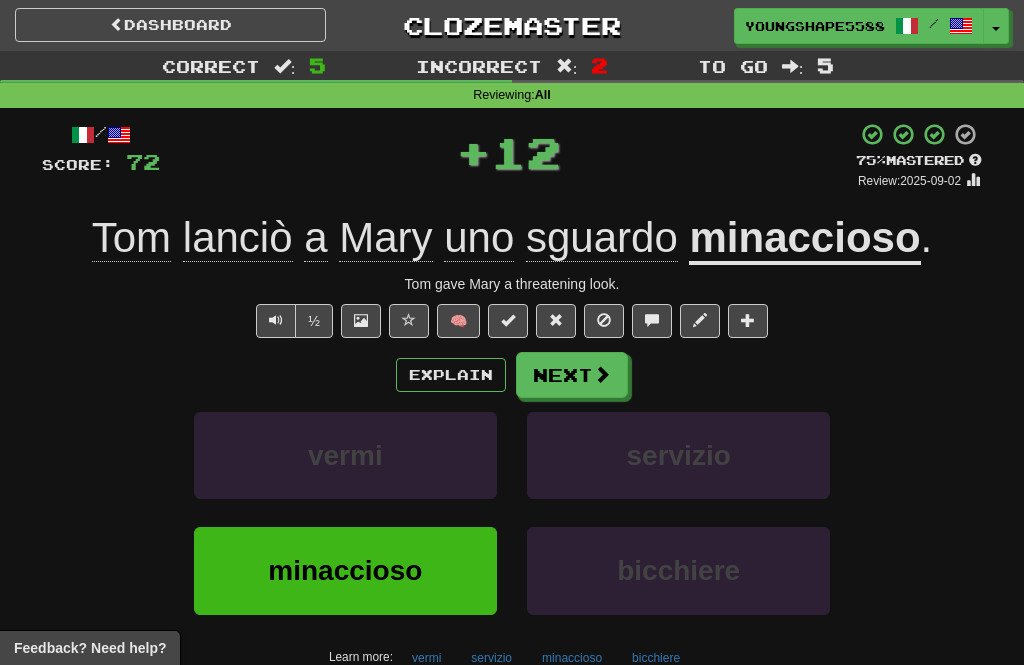 click on "Next" at bounding box center [572, 375] 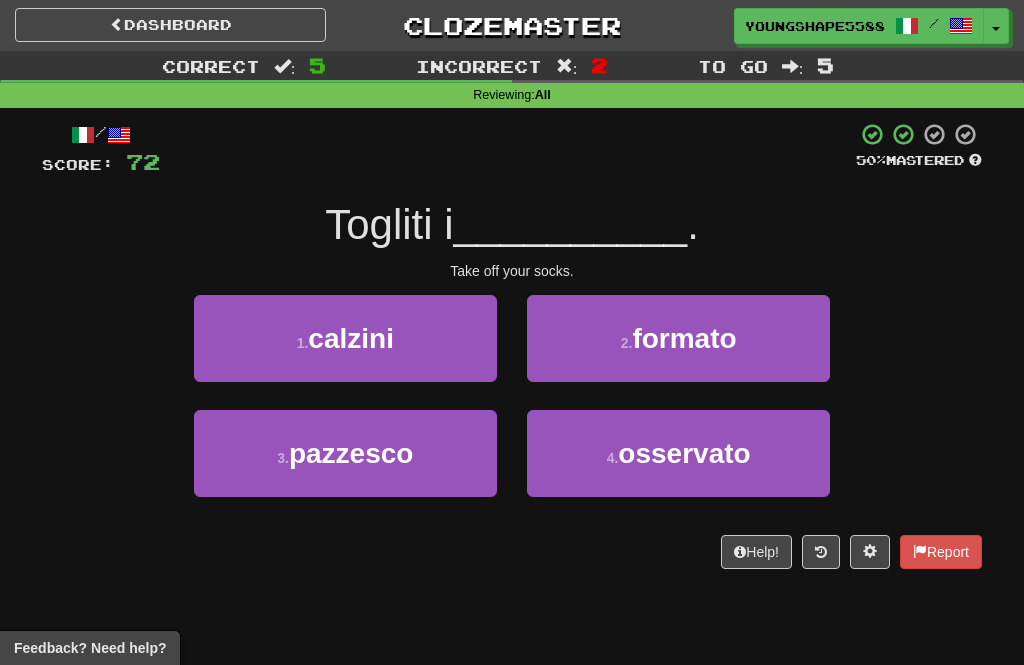 click on "1 .  calzini" at bounding box center [345, 338] 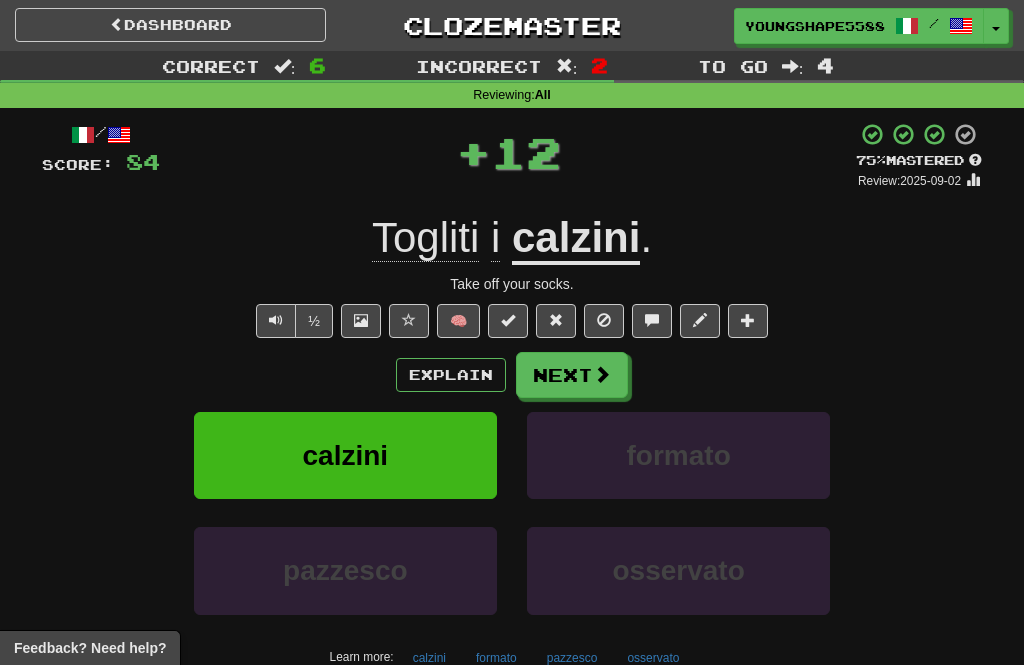 click on "Next" at bounding box center [572, 375] 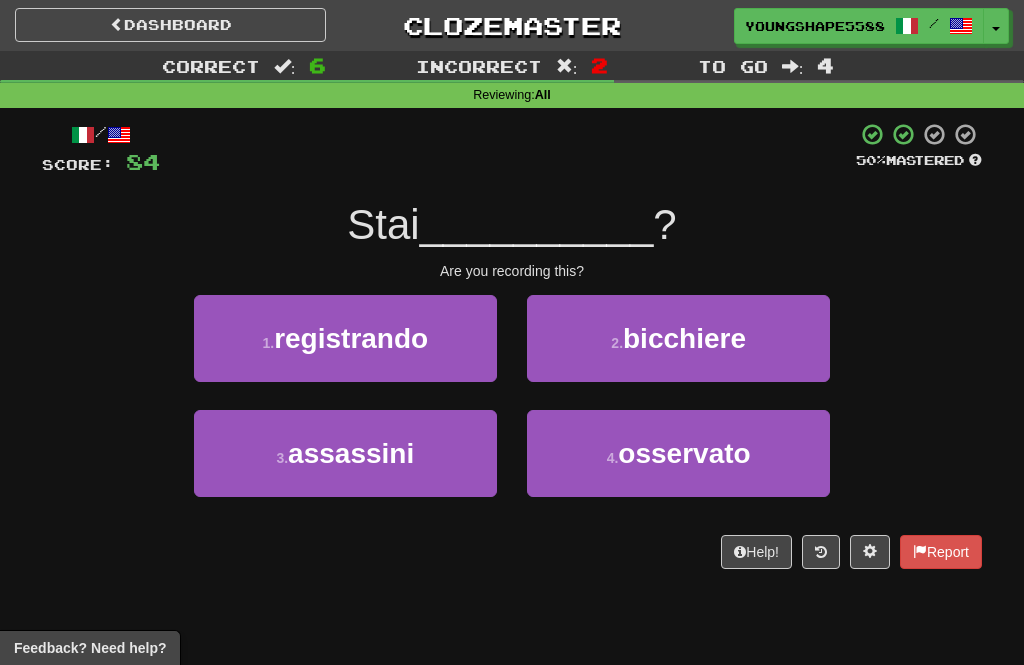 click on "1 .  registrando" at bounding box center (345, 338) 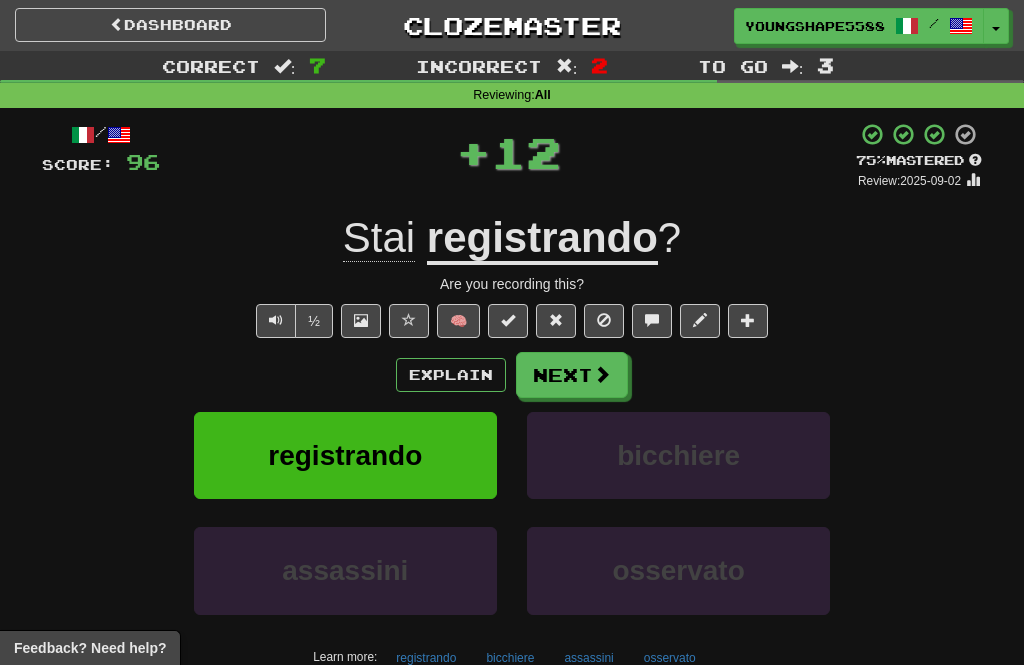 click on "Next" at bounding box center (572, 375) 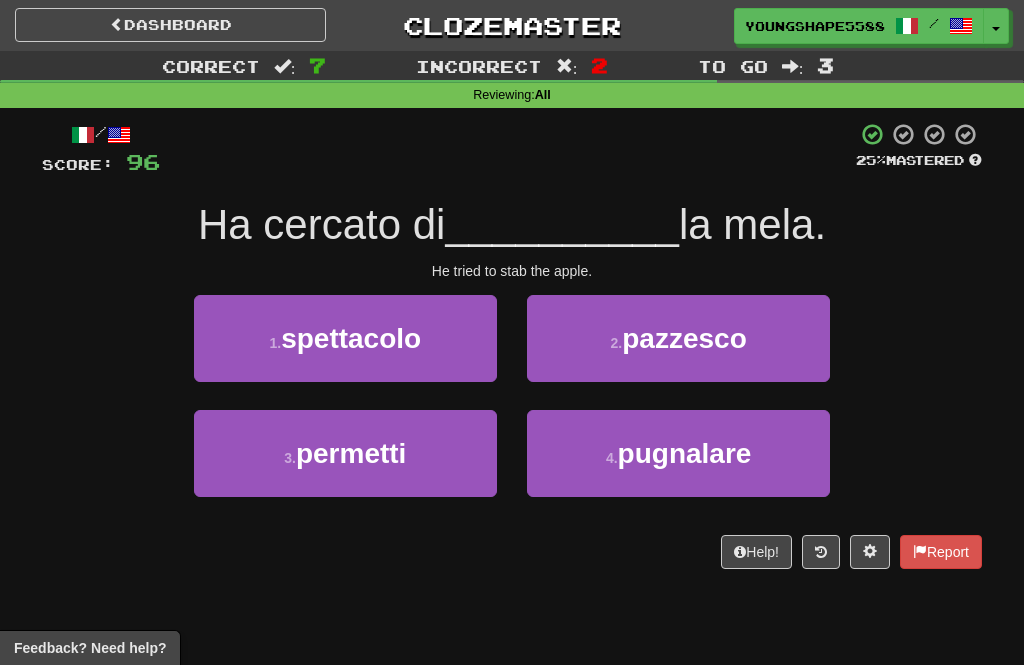 click on "spettacolo" at bounding box center [351, 338] 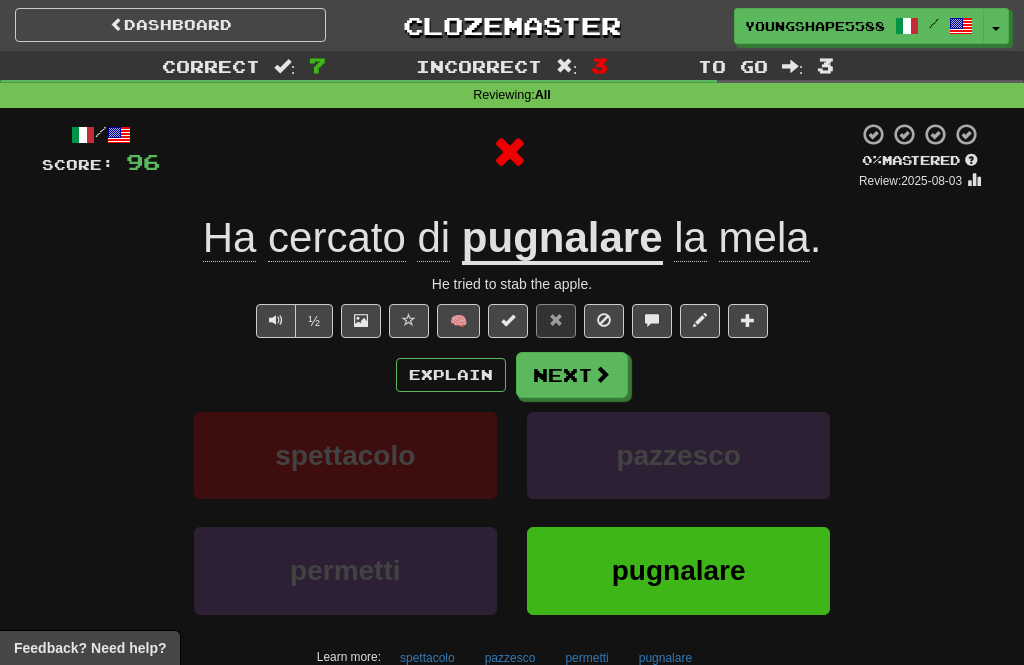 click on "Next" at bounding box center (572, 375) 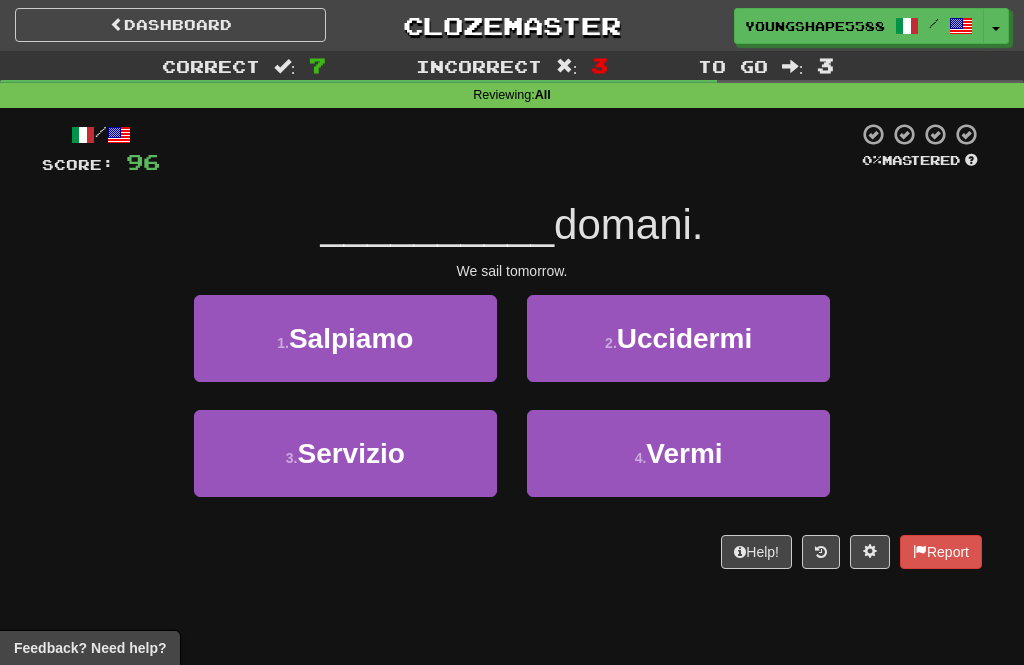 click on "1 .  Salpiamo" at bounding box center [345, 338] 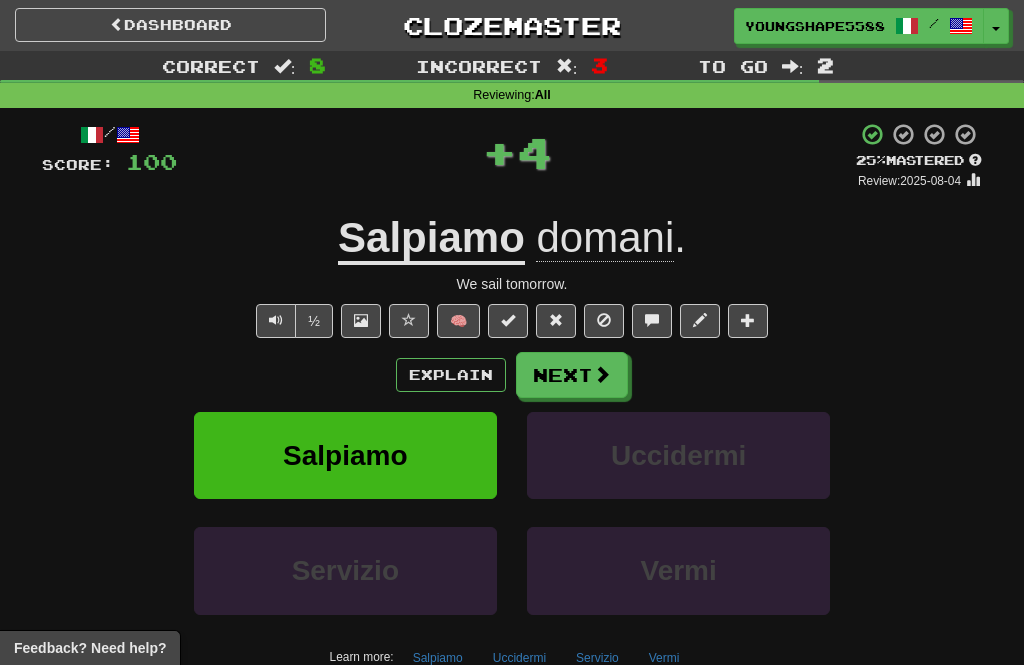 click at bounding box center [602, 374] 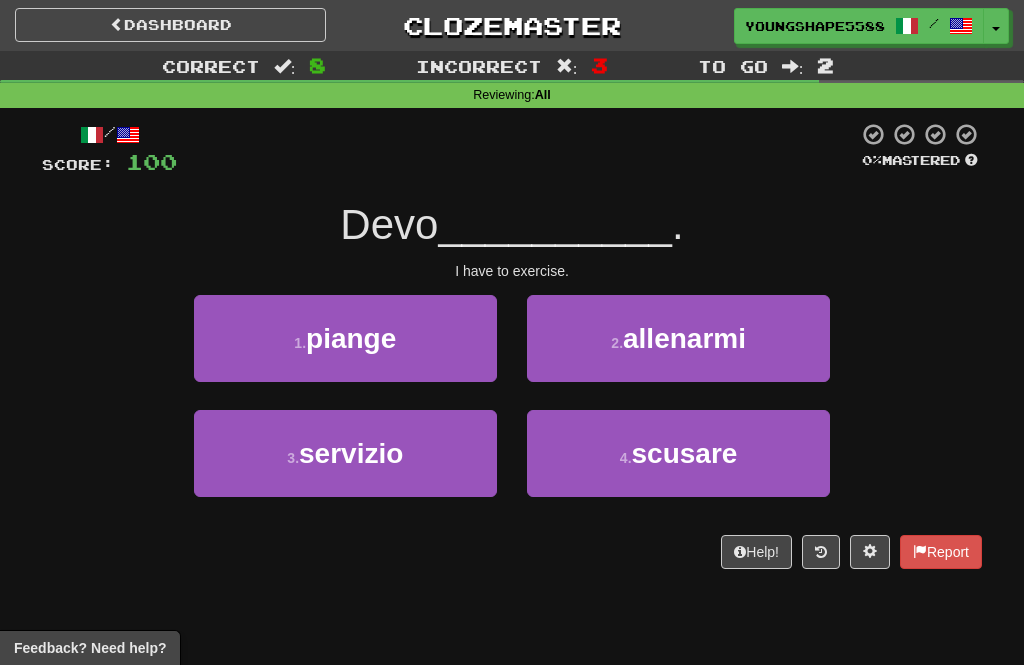 click on "allenarmi" at bounding box center (684, 338) 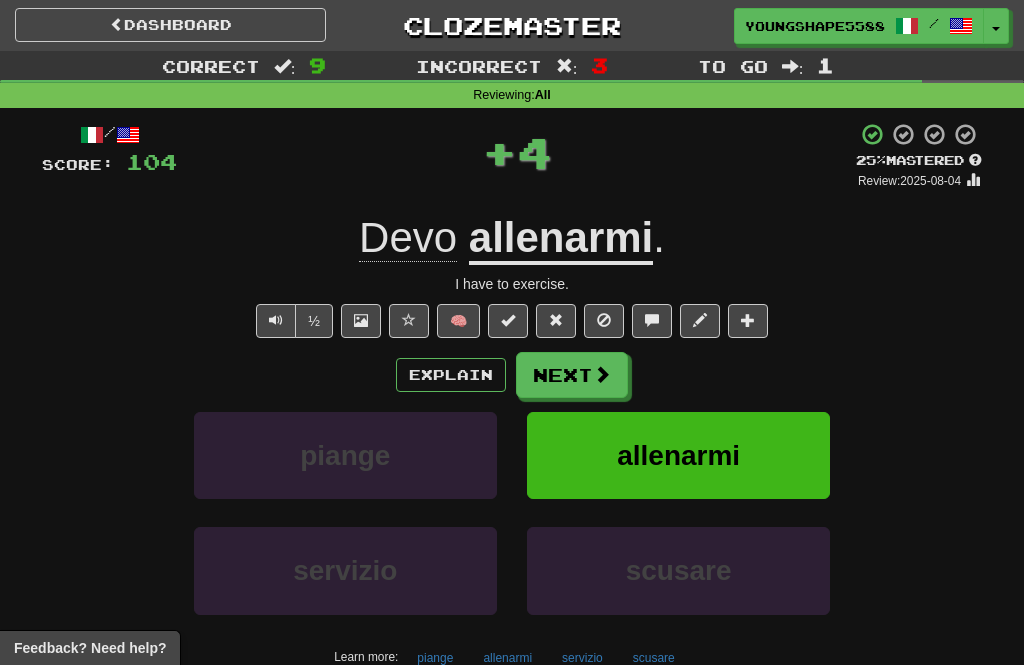 click on "Next" at bounding box center (572, 375) 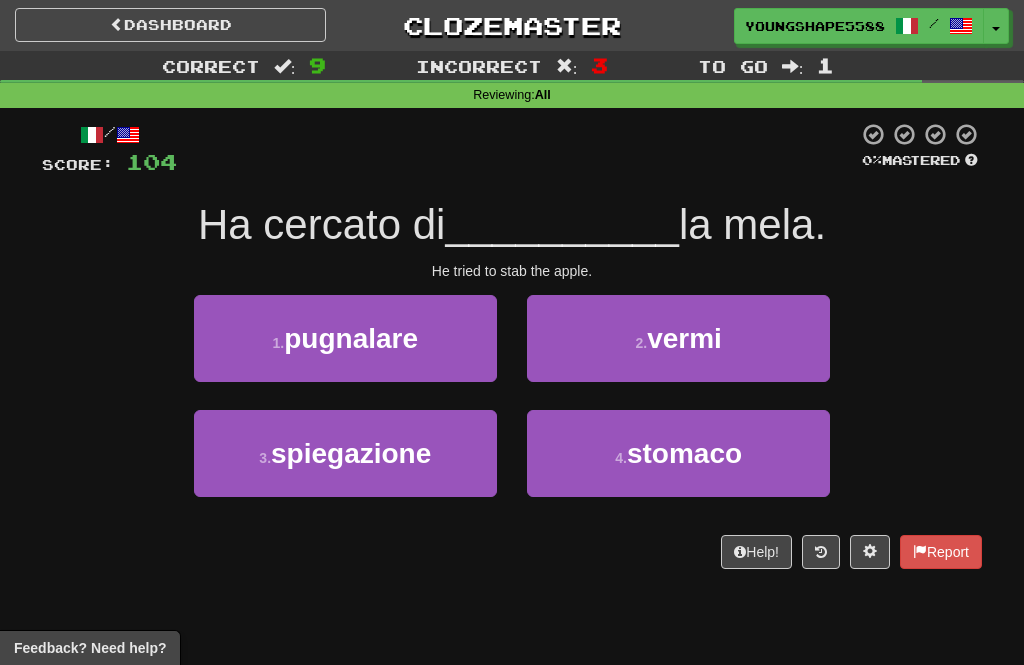 click on "spiegazione" at bounding box center [351, 453] 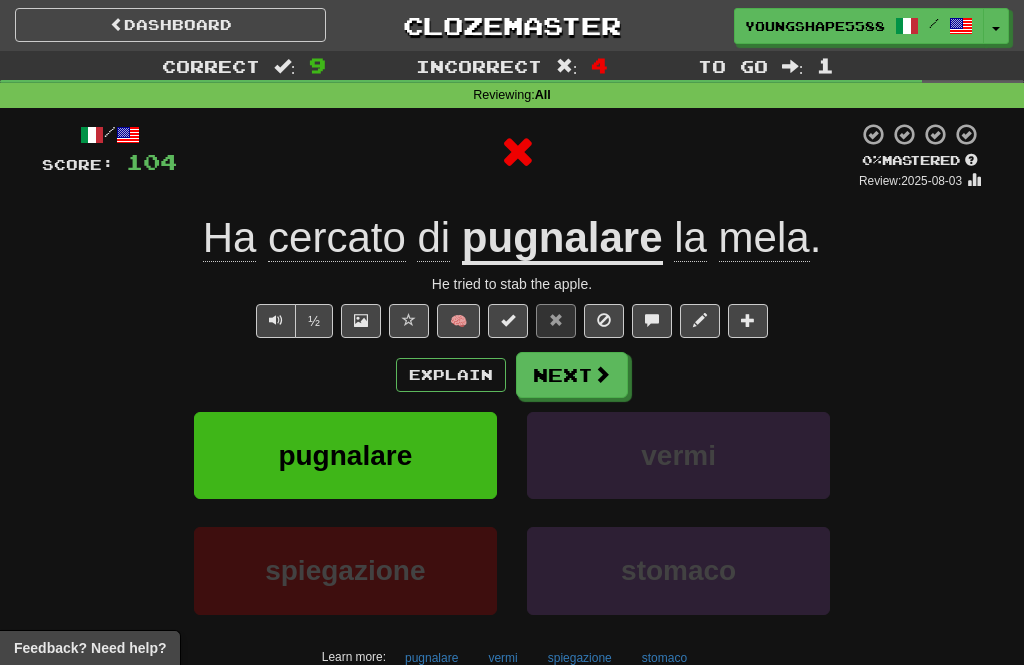 click on "Next" at bounding box center (572, 375) 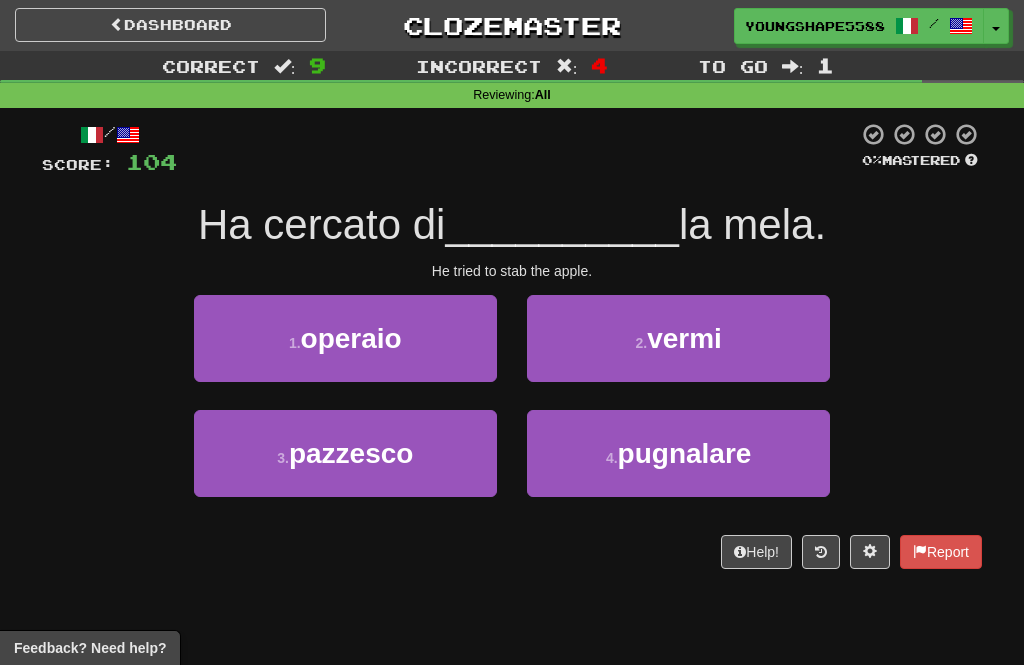 click on "pugnalare" at bounding box center [685, 453] 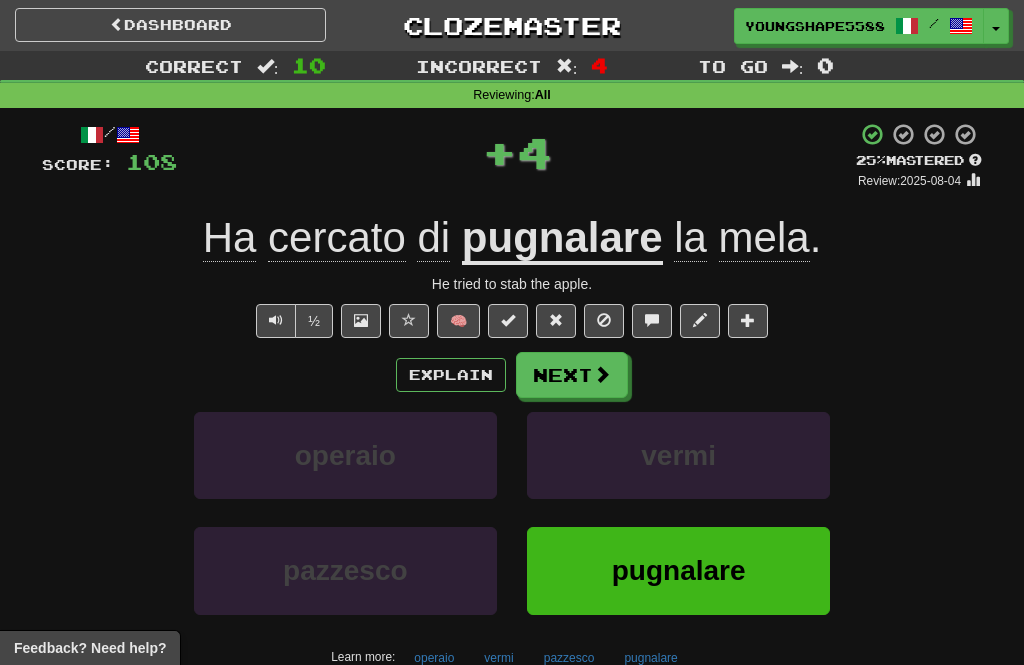 click on "Next" at bounding box center (572, 375) 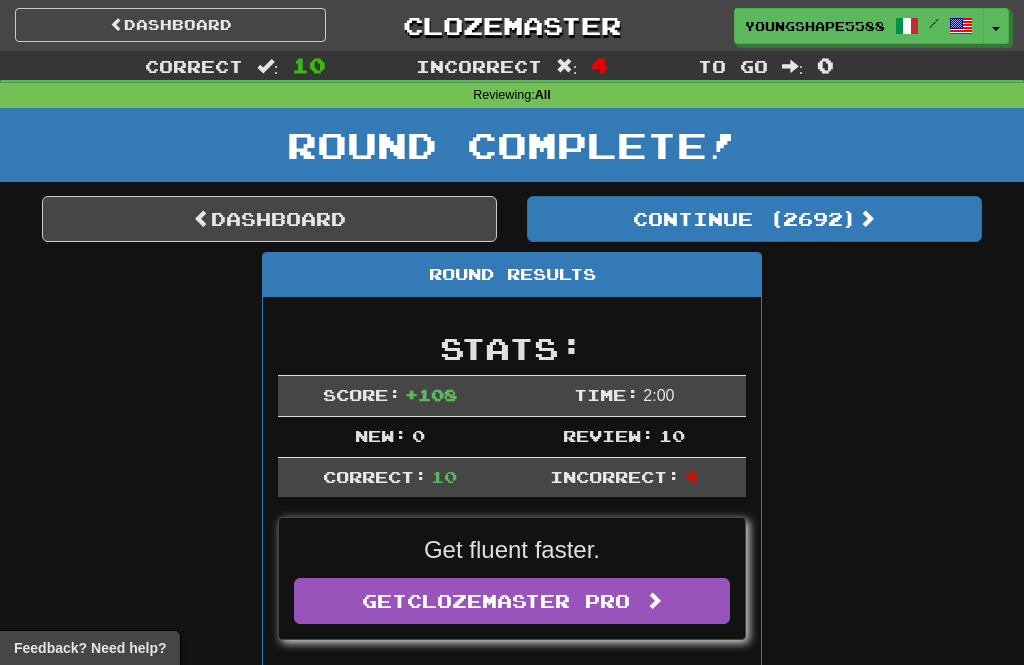click on "Continue ( 2692 )" at bounding box center (754, 219) 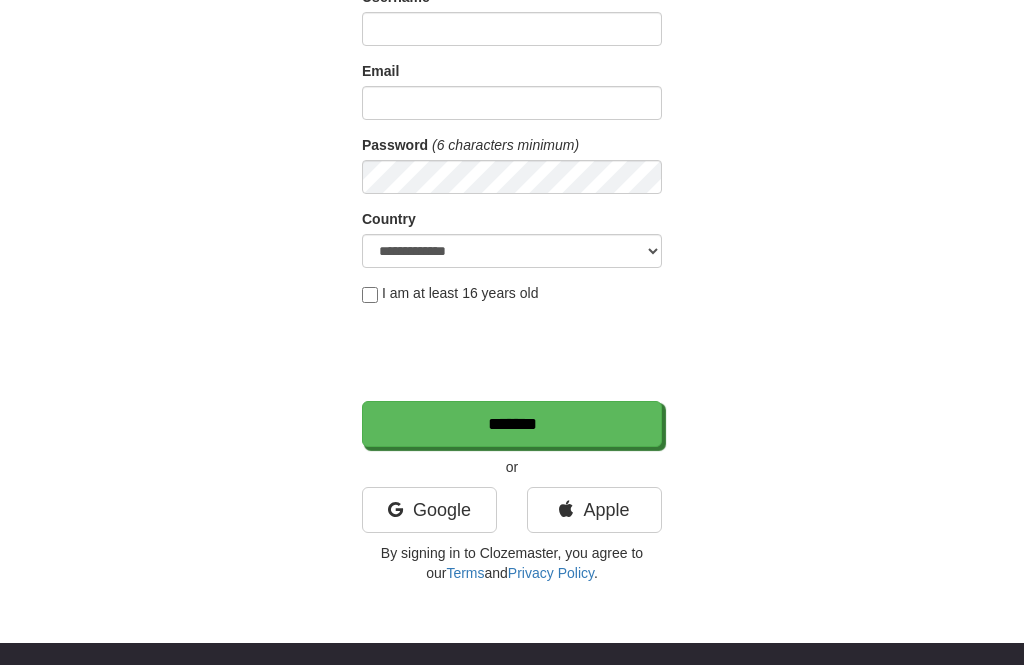 scroll, scrollTop: 178, scrollLeft: 0, axis: vertical 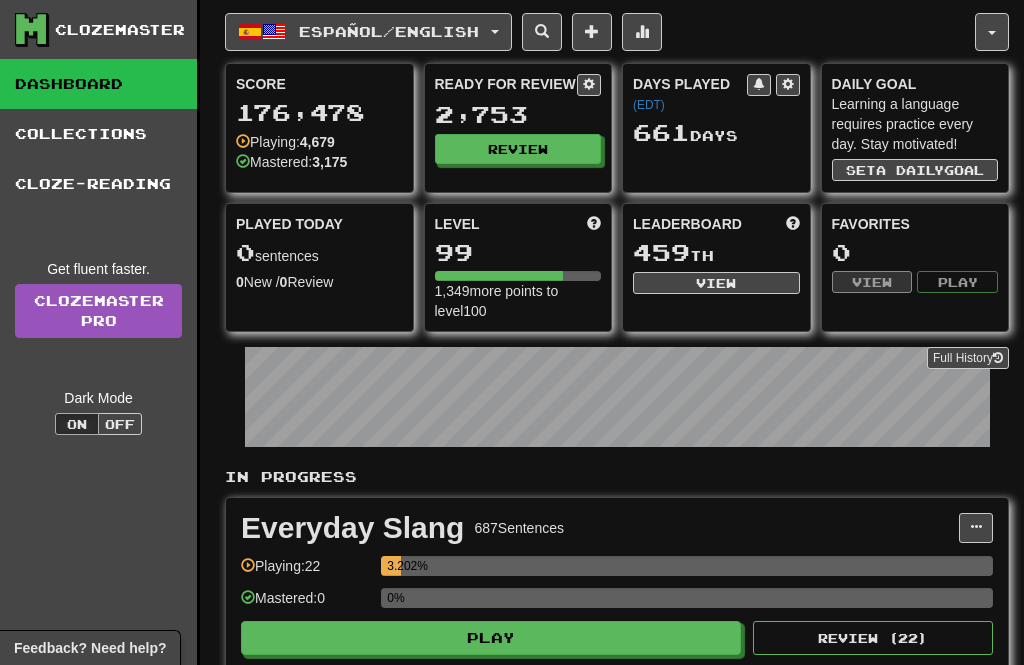 click on "Review" at bounding box center (518, 149) 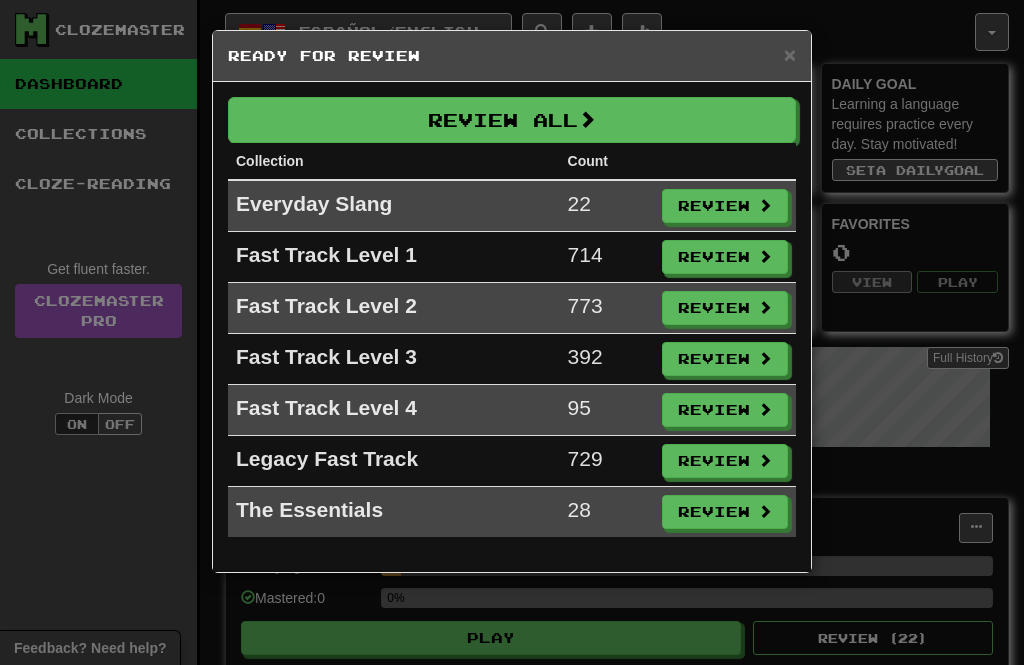 click on "Review All" at bounding box center (512, 120) 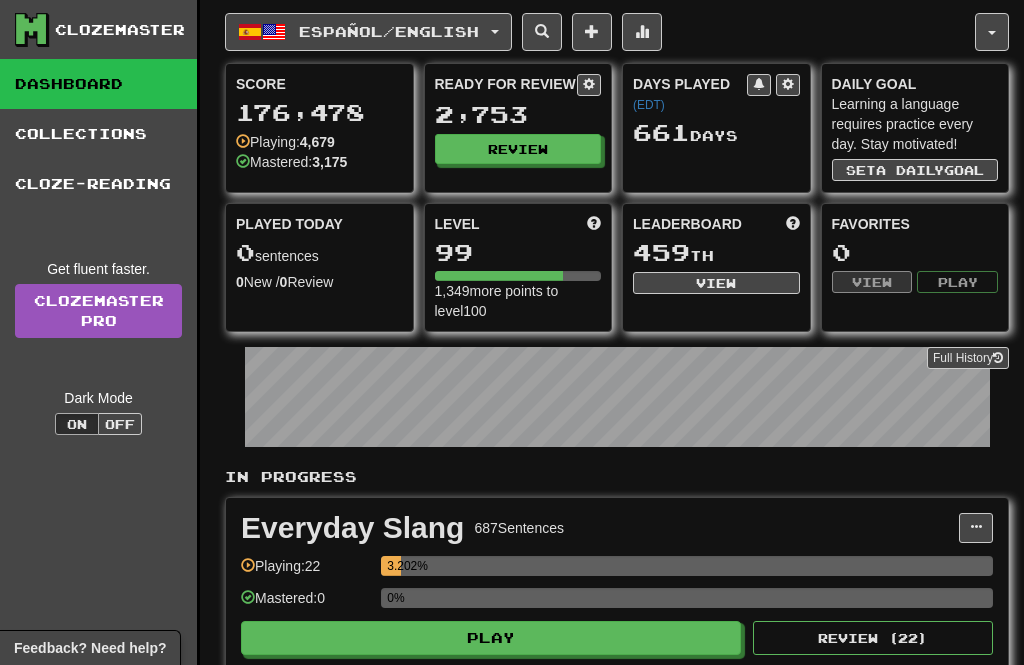 select on "**" 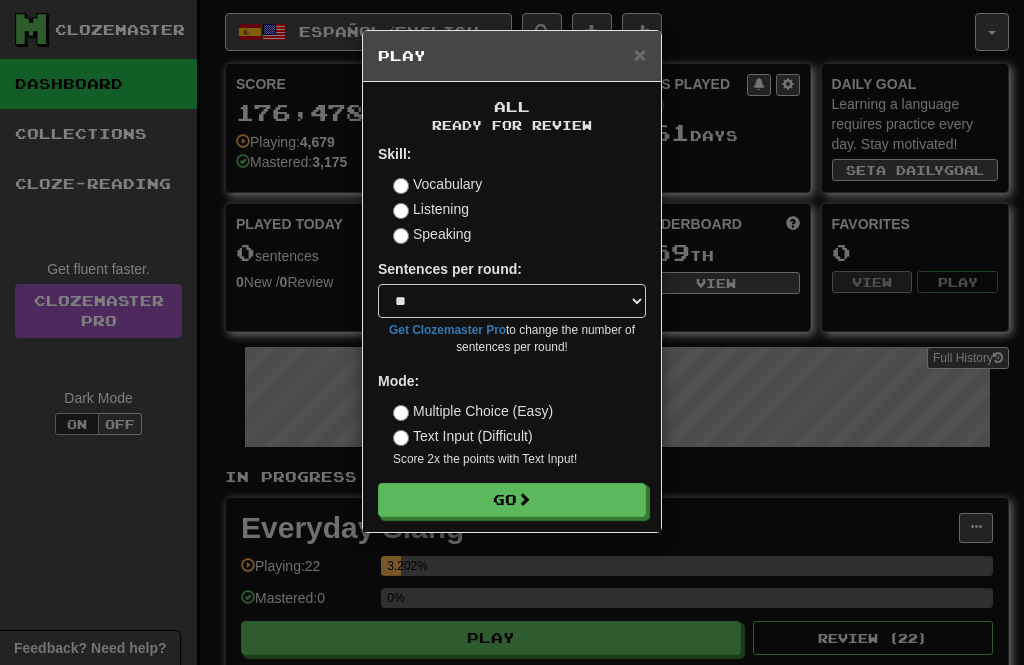 click on "Go" at bounding box center [512, 500] 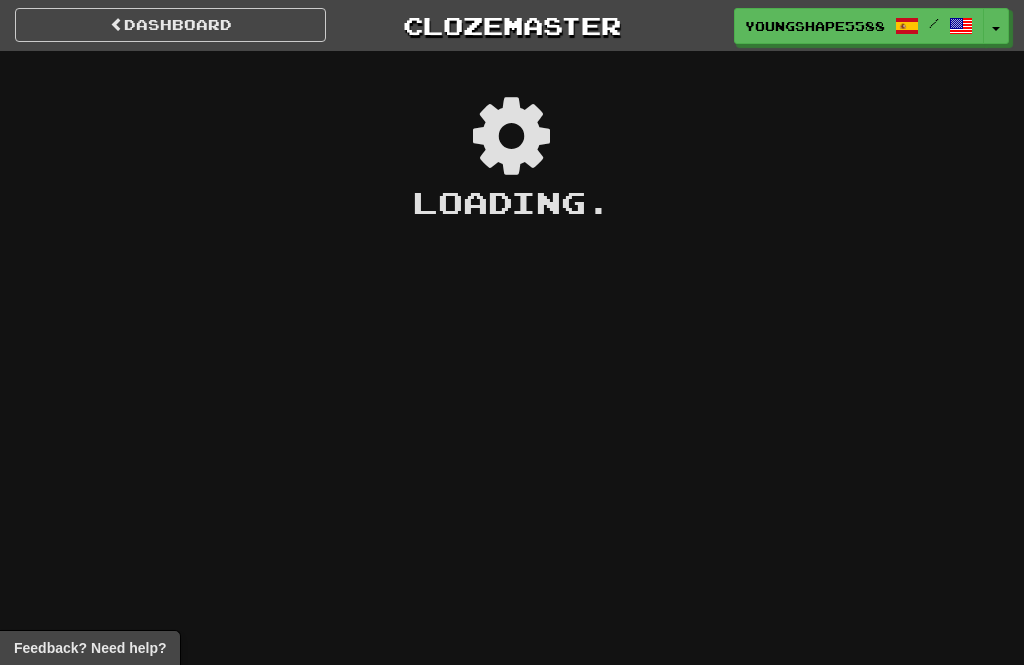 scroll, scrollTop: 0, scrollLeft: 0, axis: both 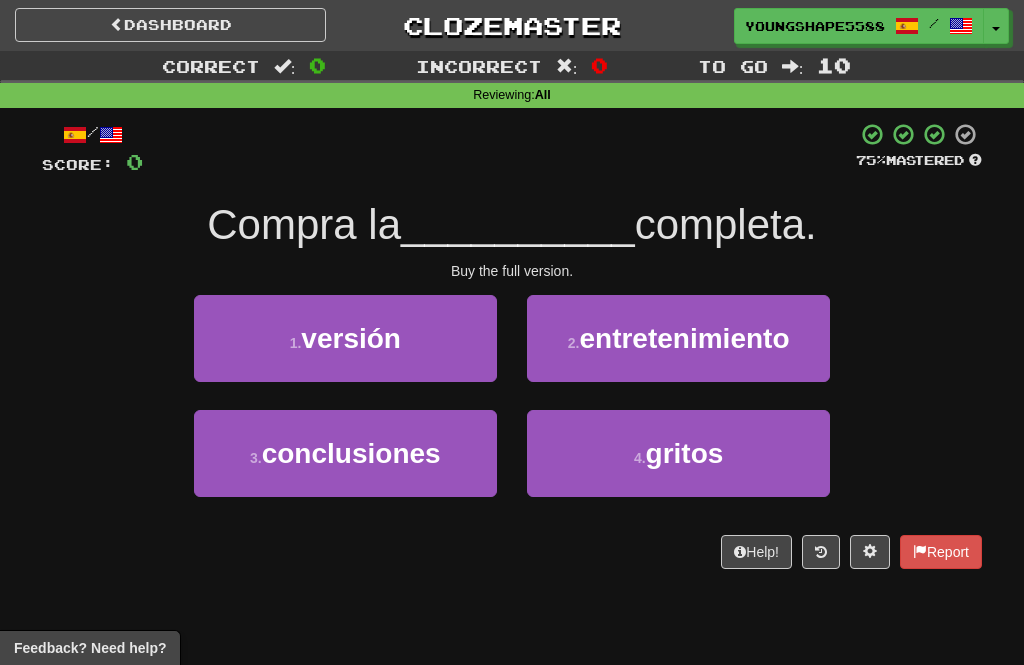 click on "1 .  versión" at bounding box center [345, 338] 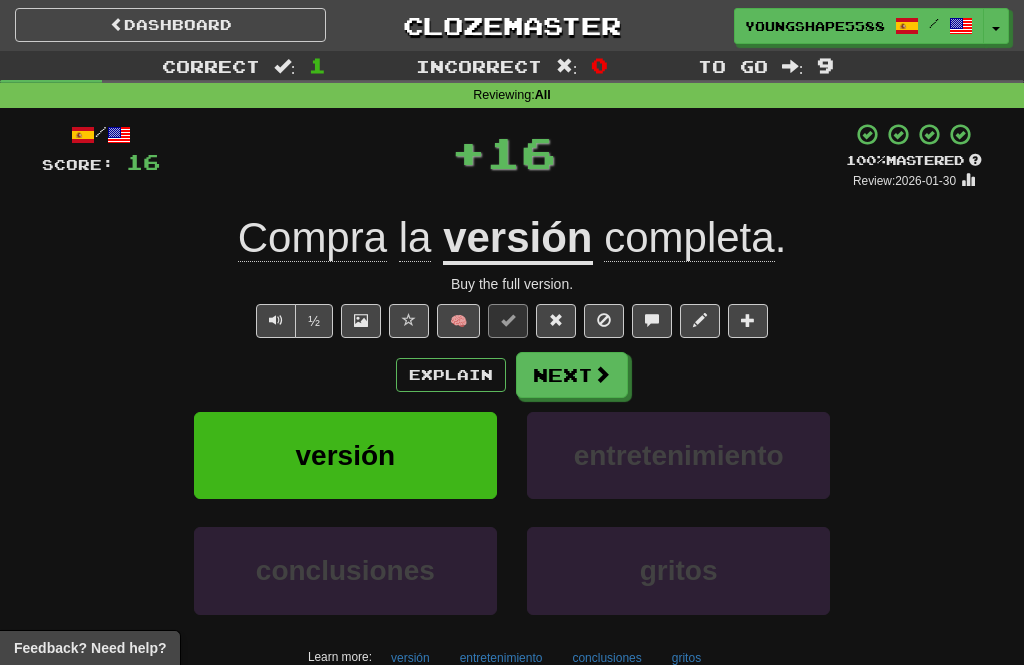click on "Next" at bounding box center [572, 375] 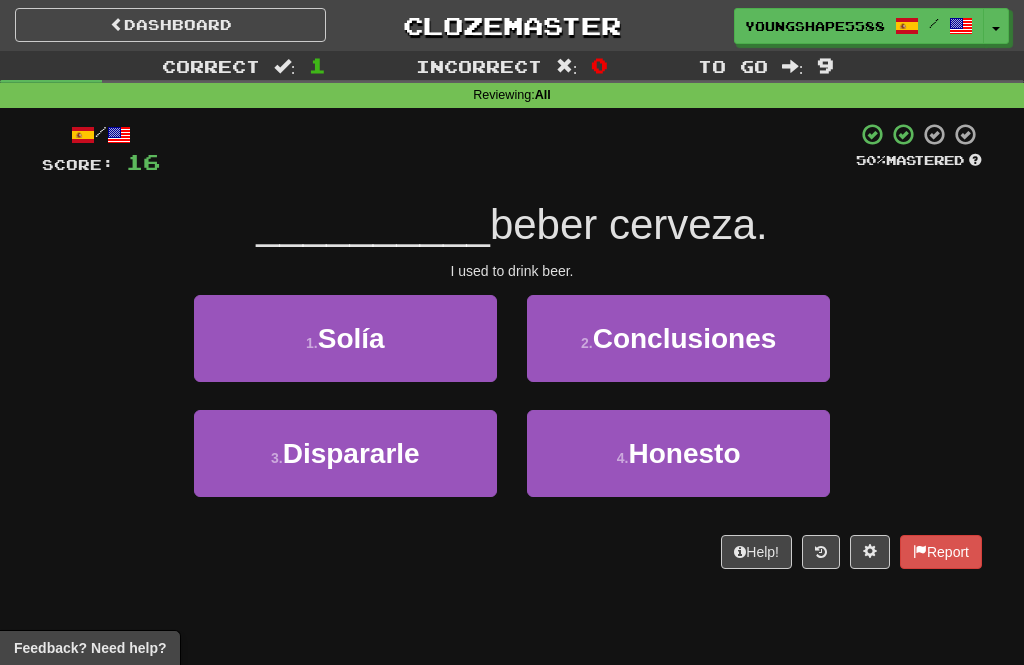 click on "1 .  Solía" at bounding box center (345, 338) 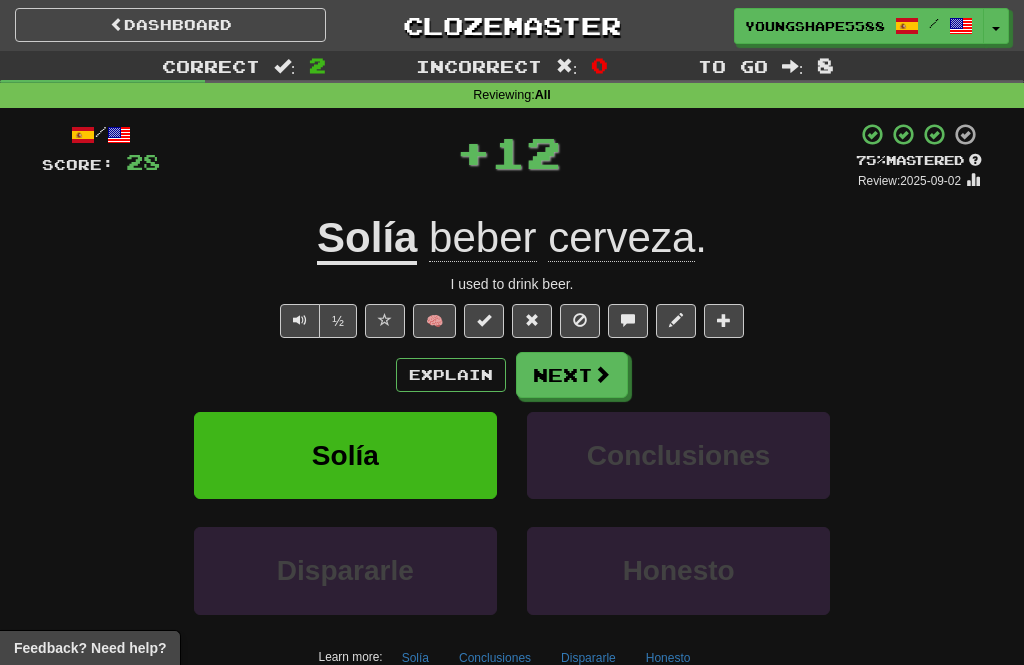 click on "Next" at bounding box center (572, 375) 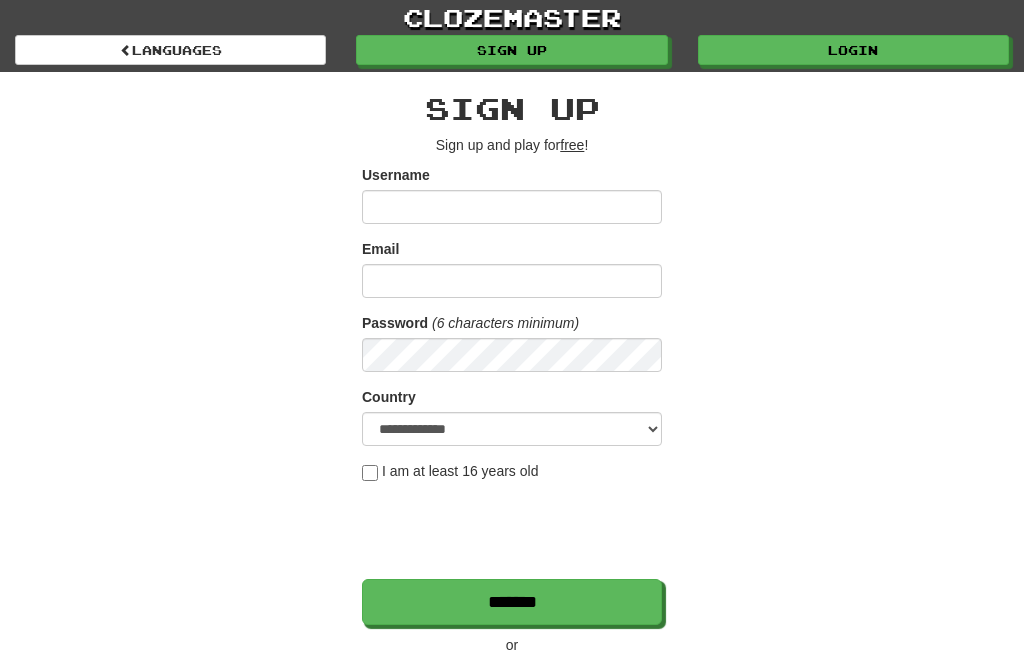 scroll, scrollTop: 348, scrollLeft: 0, axis: vertical 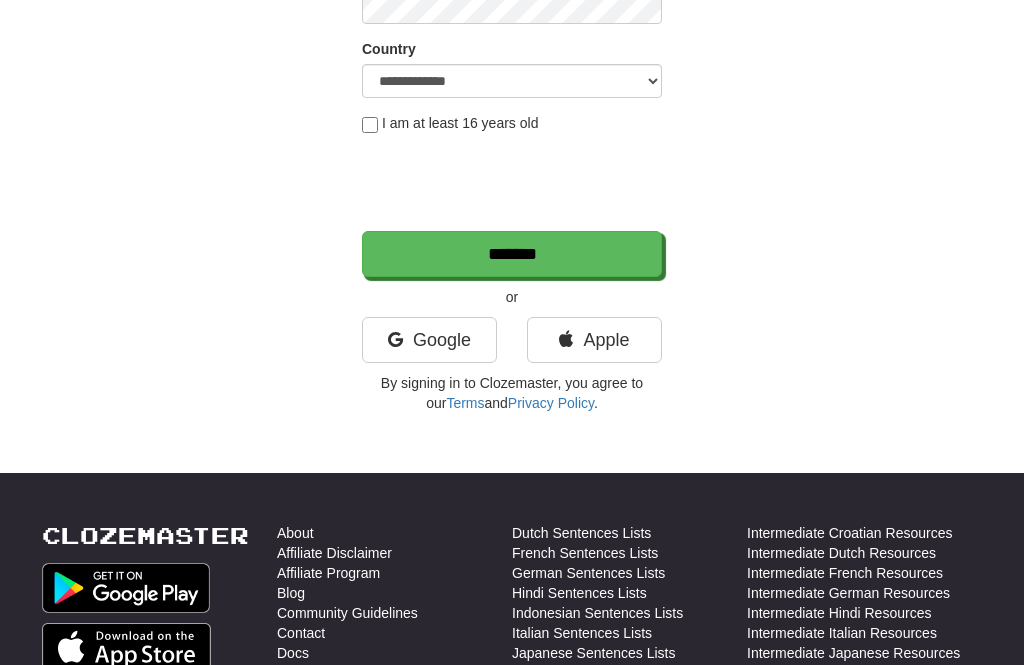 click on "Google" at bounding box center (429, 340) 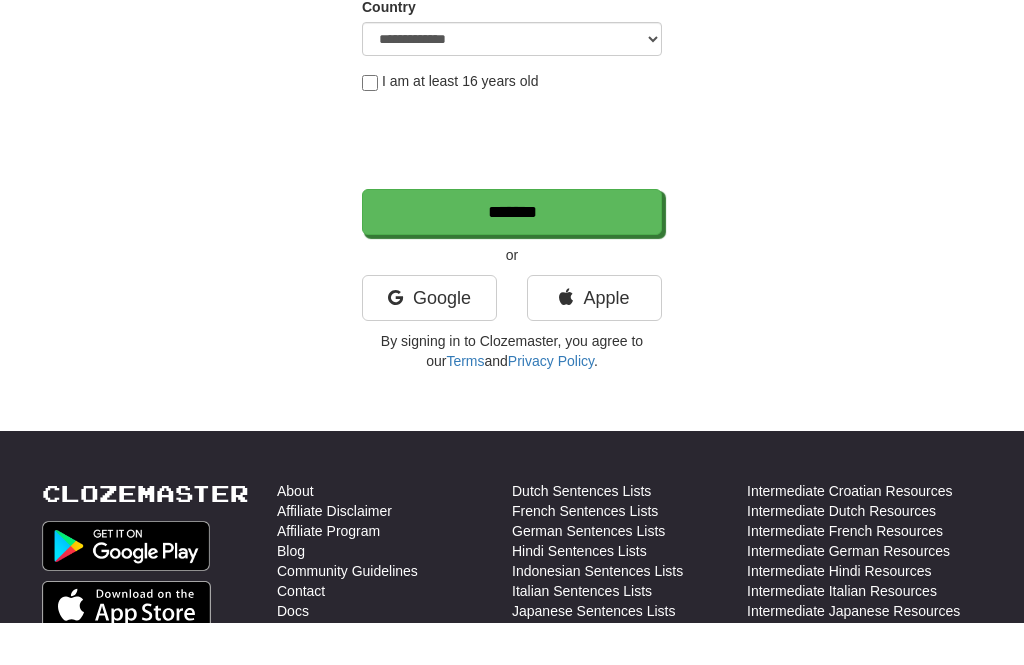 scroll, scrollTop: 412, scrollLeft: 0, axis: vertical 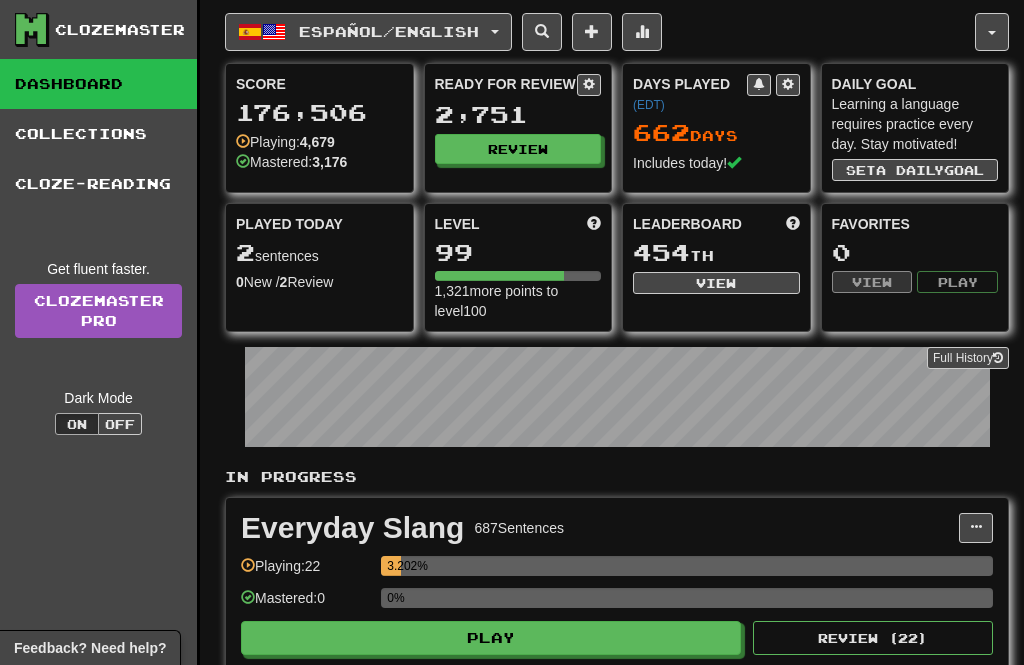 click on "Review" at bounding box center [518, 149] 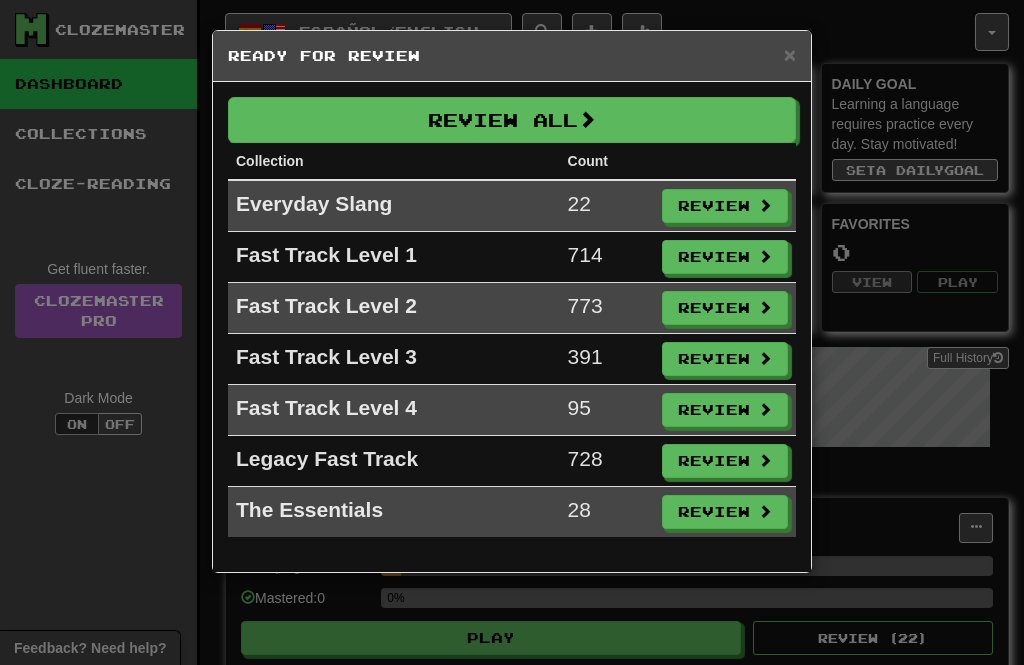 click on "Review All" at bounding box center (512, 120) 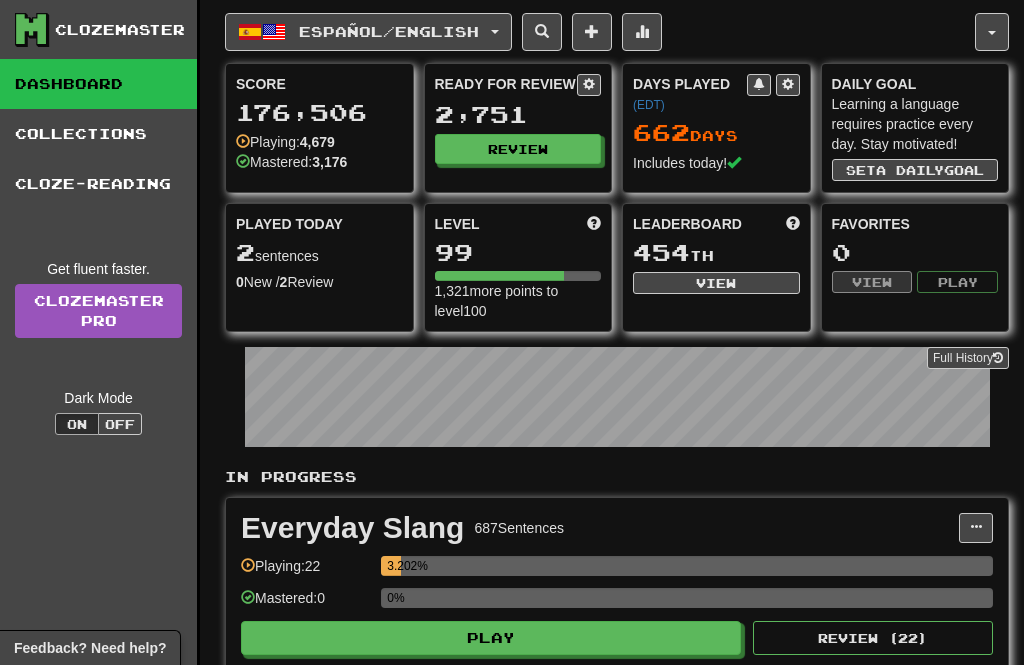 select on "**" 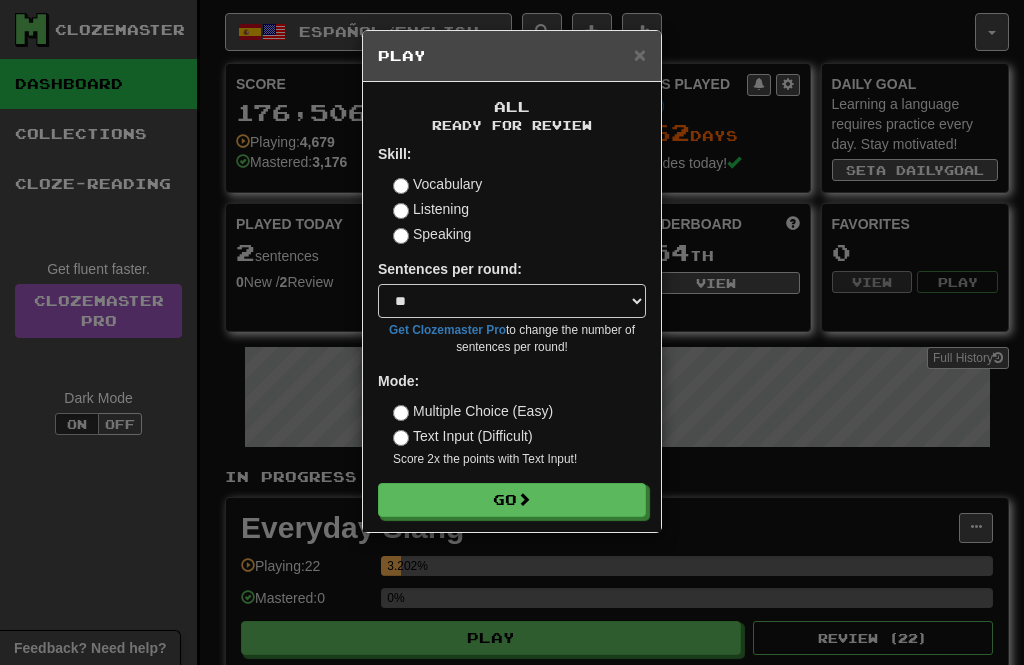 click on "Go" at bounding box center [512, 500] 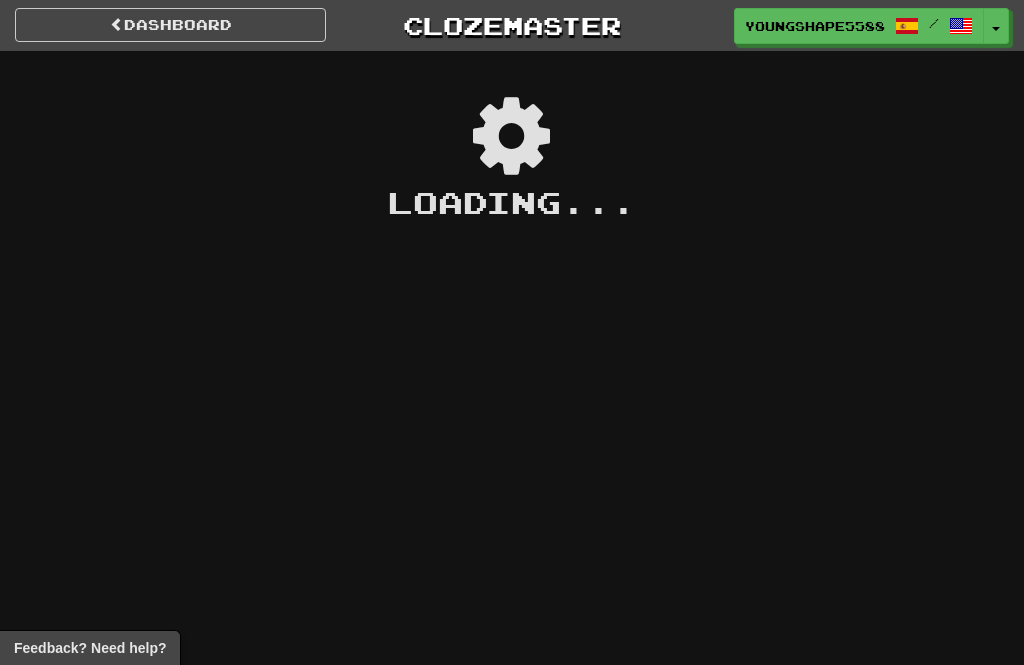 scroll, scrollTop: 0, scrollLeft: 0, axis: both 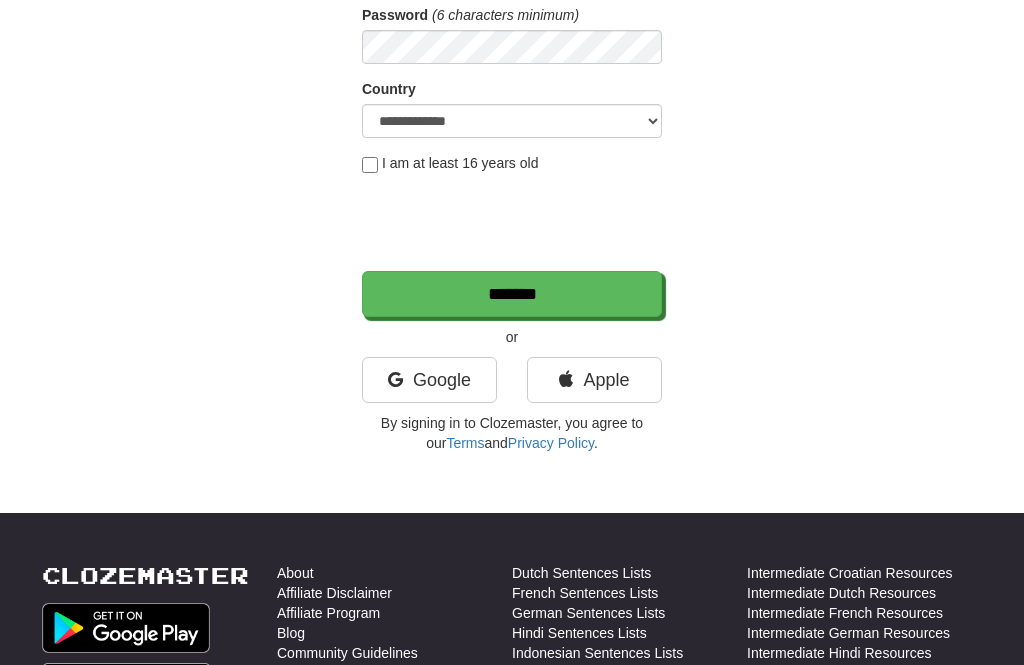 click on "Google" at bounding box center [429, 380] 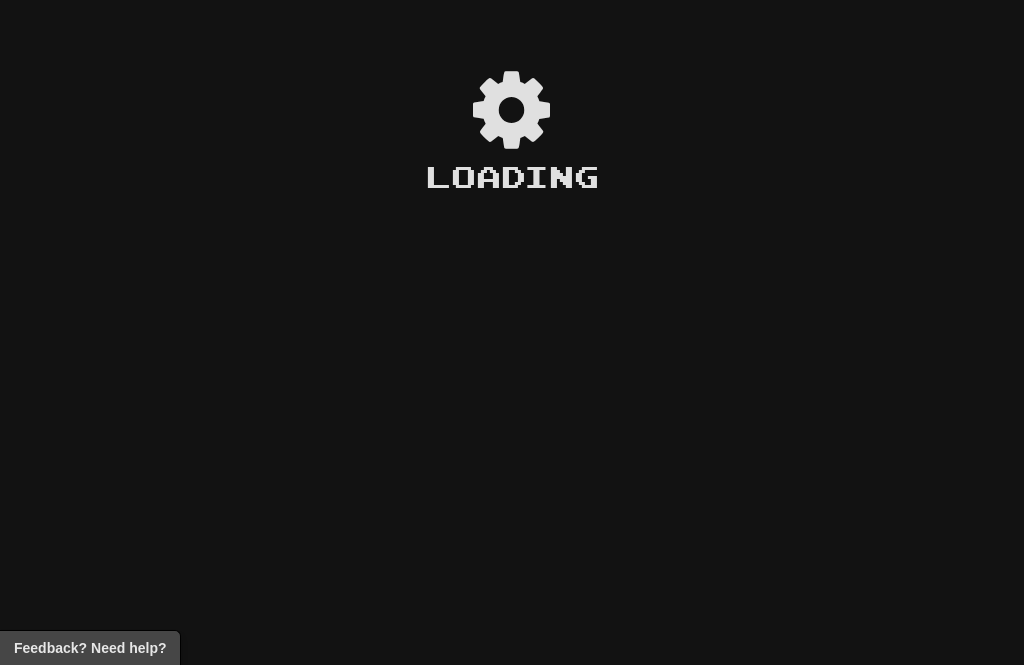 scroll, scrollTop: 0, scrollLeft: 0, axis: both 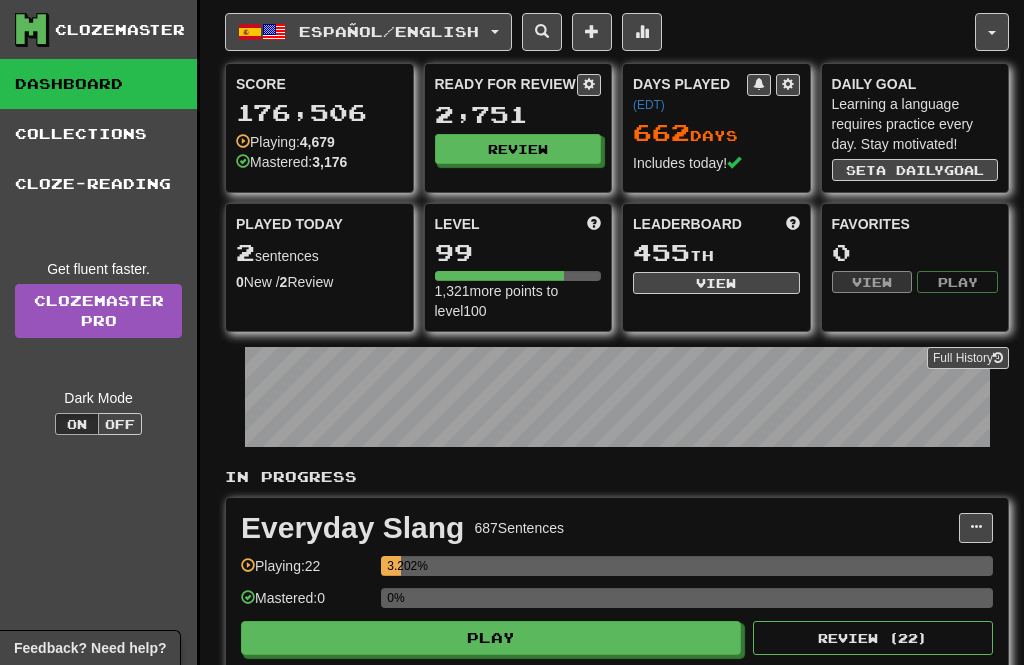 click on "Review" at bounding box center [518, 149] 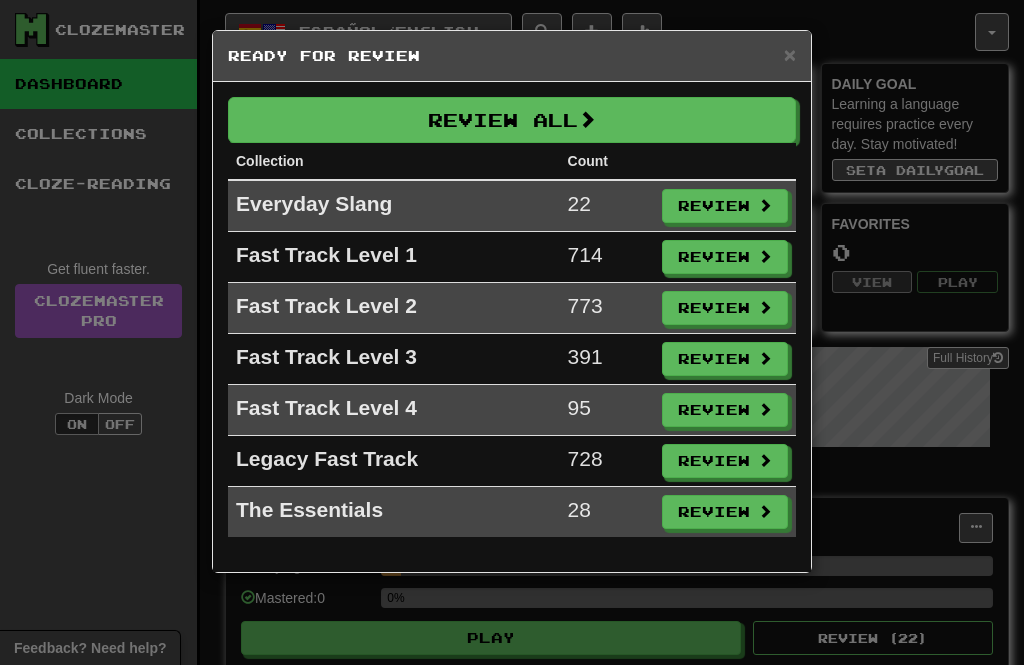 click on "Review All" at bounding box center (512, 120) 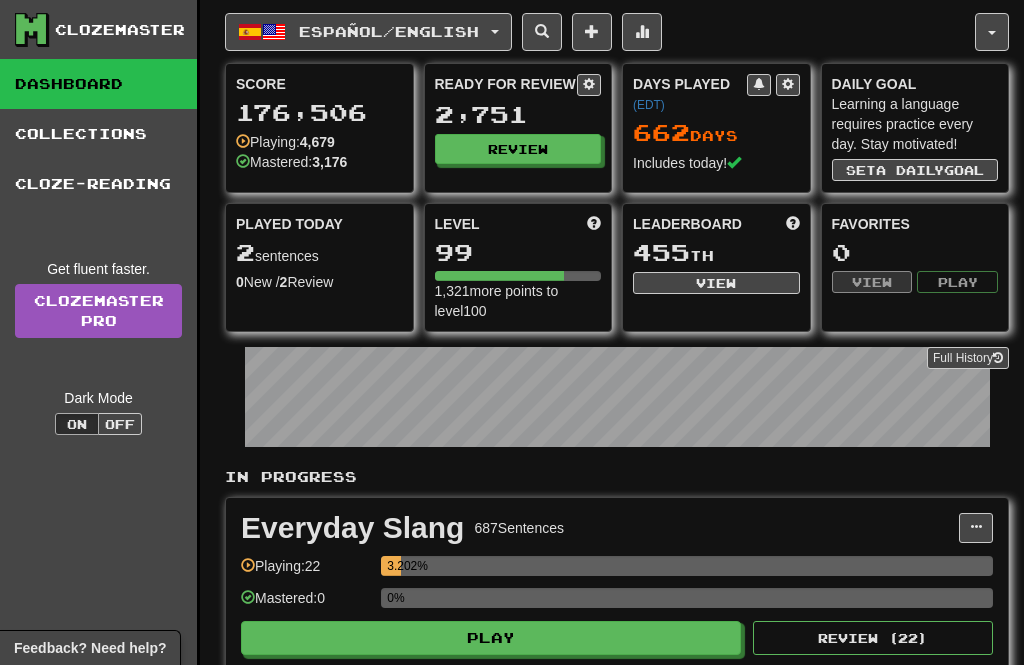 select on "**" 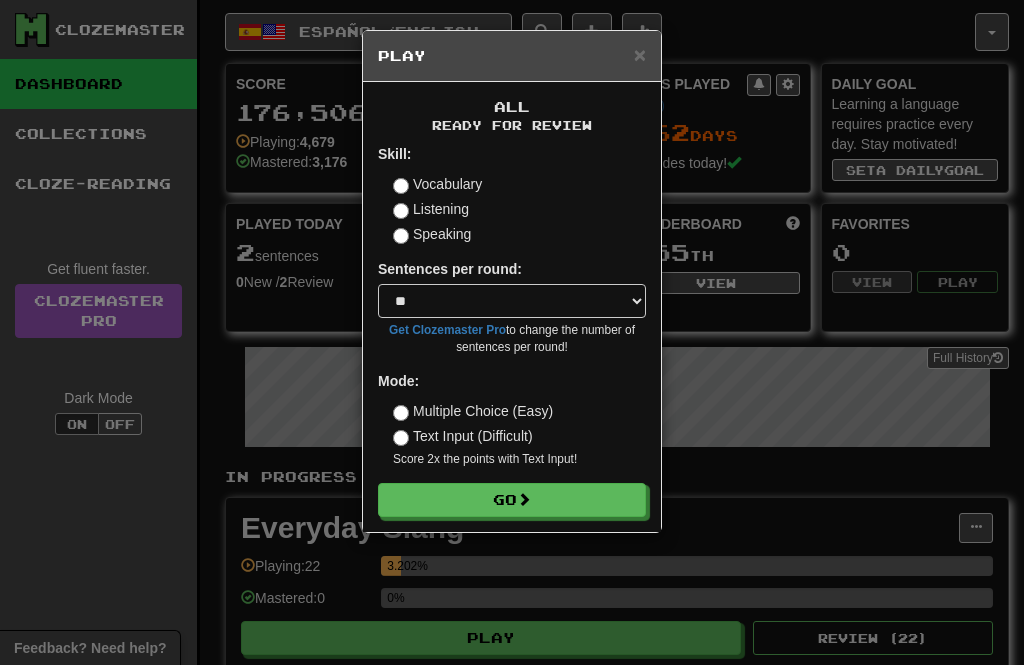 click on "Go" at bounding box center (512, 500) 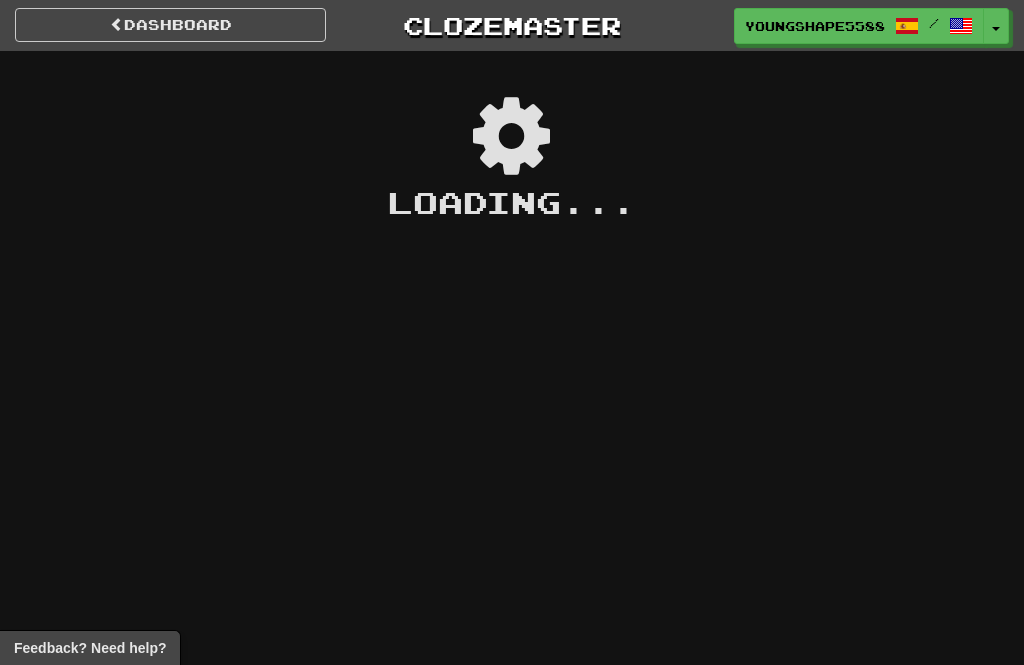 scroll, scrollTop: 0, scrollLeft: 0, axis: both 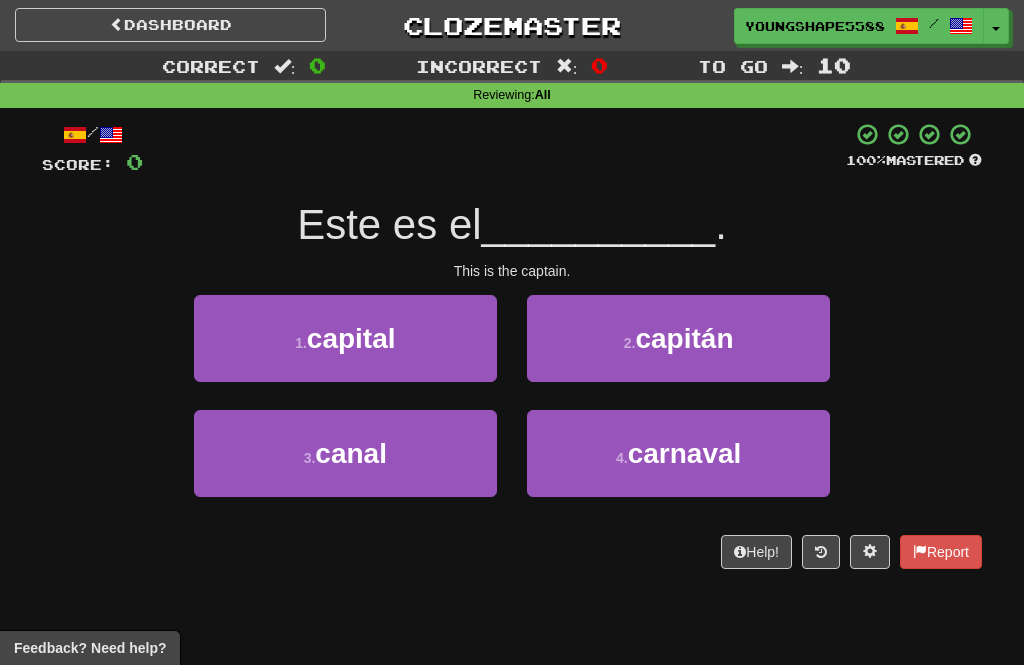 click on "2 .  capitán" at bounding box center (678, 338) 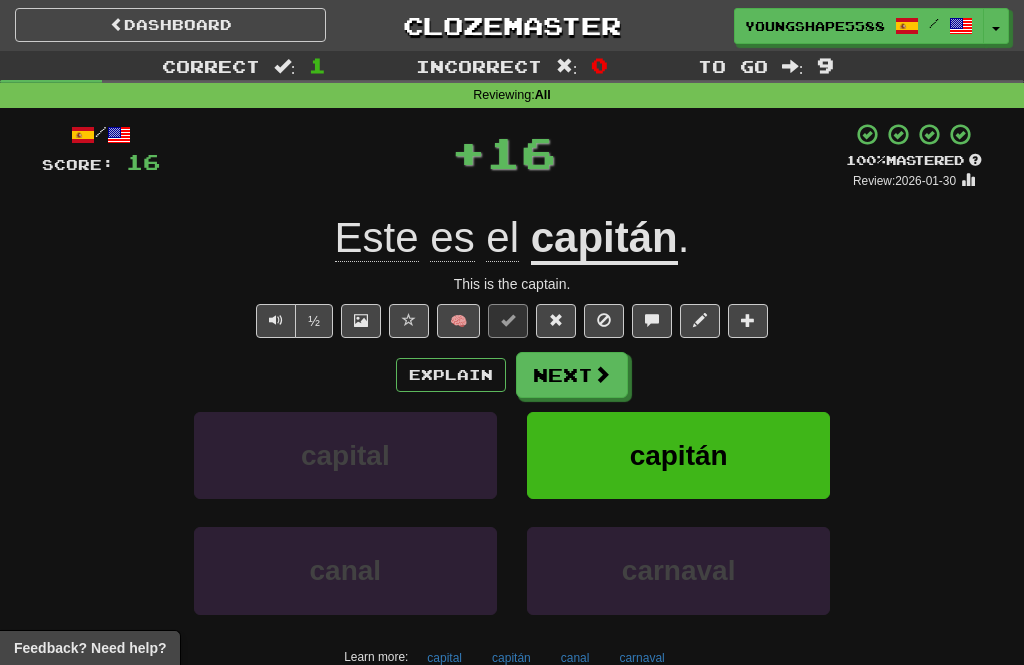click on "Next" at bounding box center [572, 375] 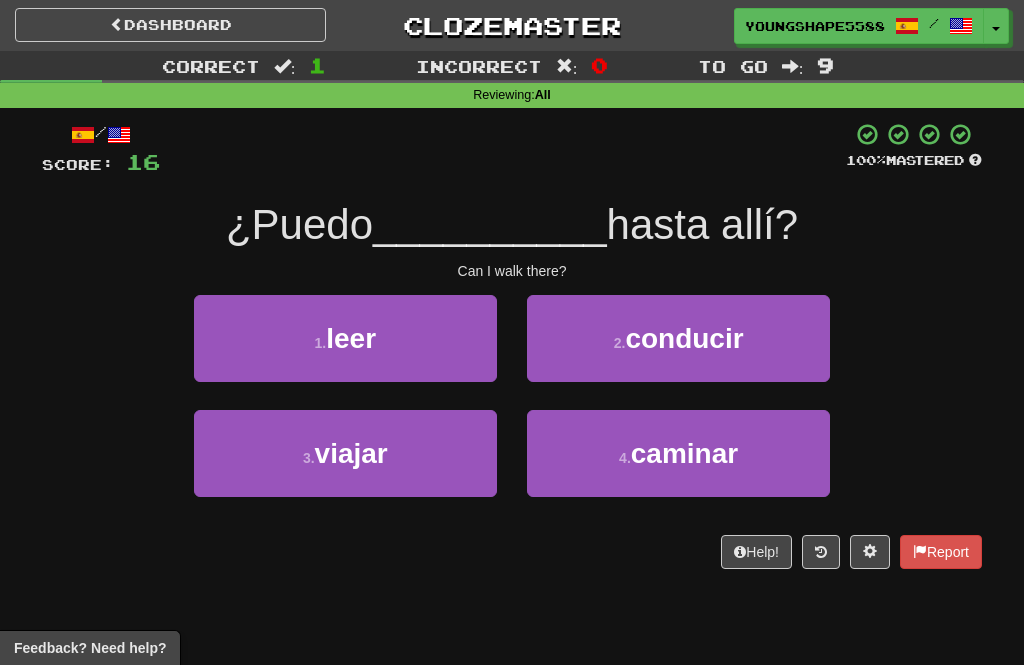click on "caminar" at bounding box center [684, 453] 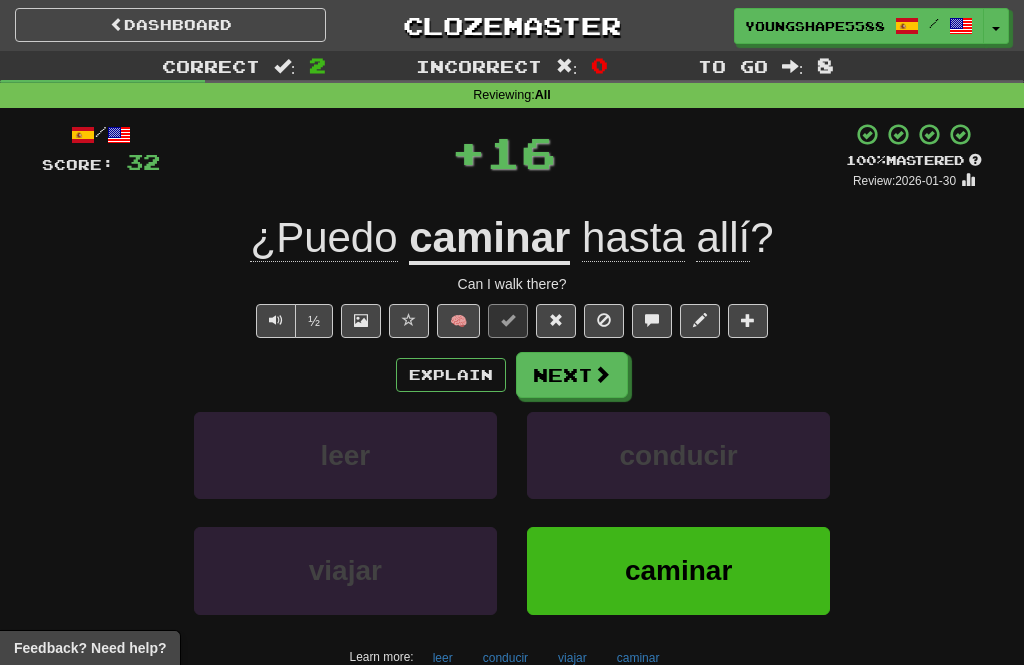 click at bounding box center (602, 374) 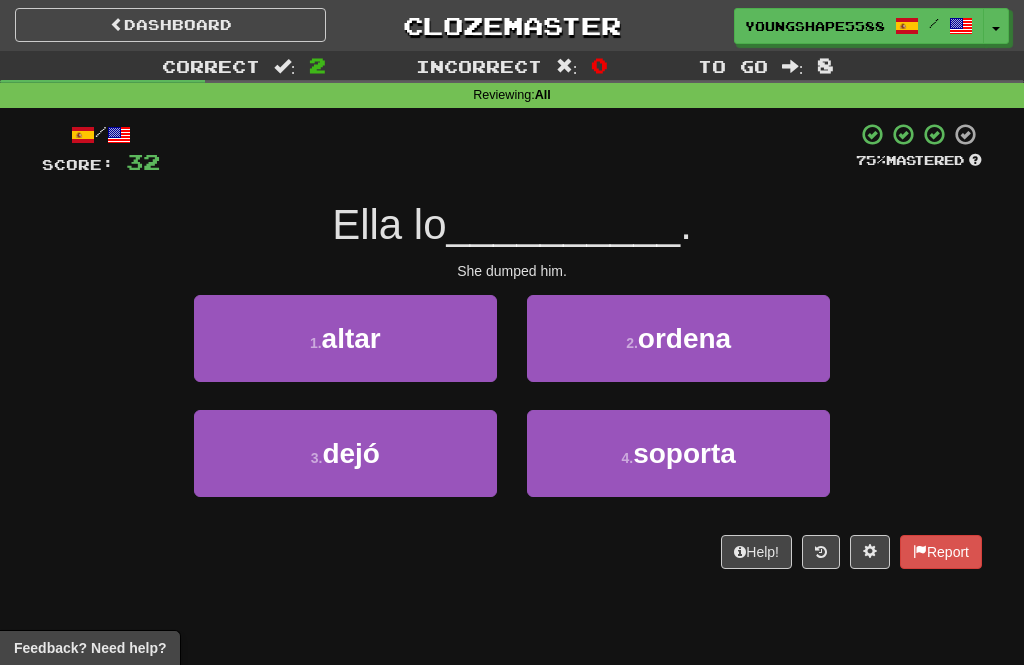 click on "3 .  dejó" at bounding box center [345, 453] 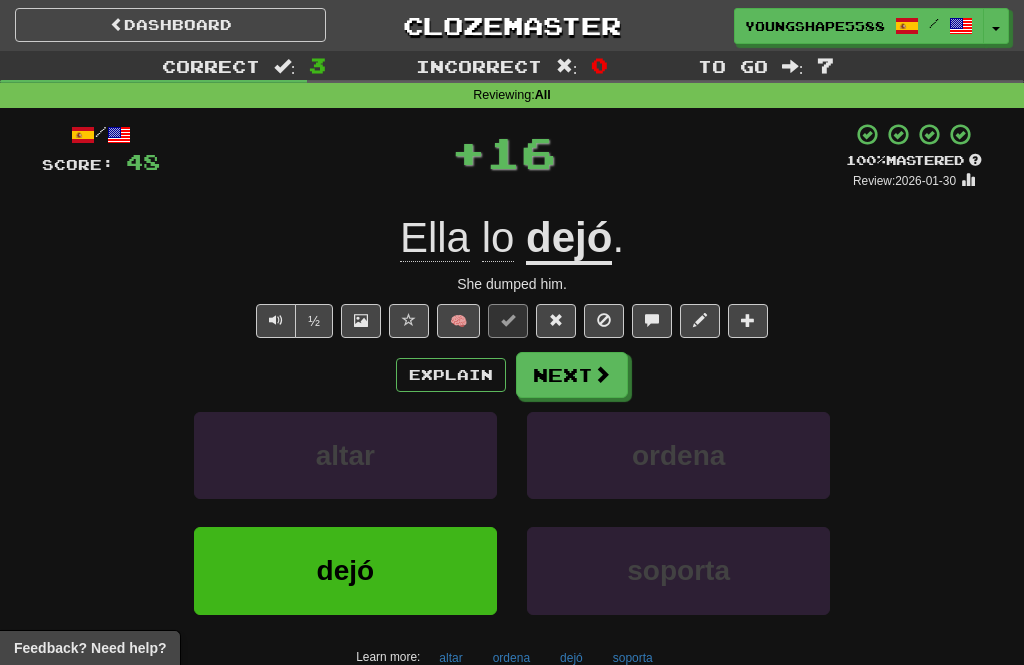 click on "Next" at bounding box center [572, 375] 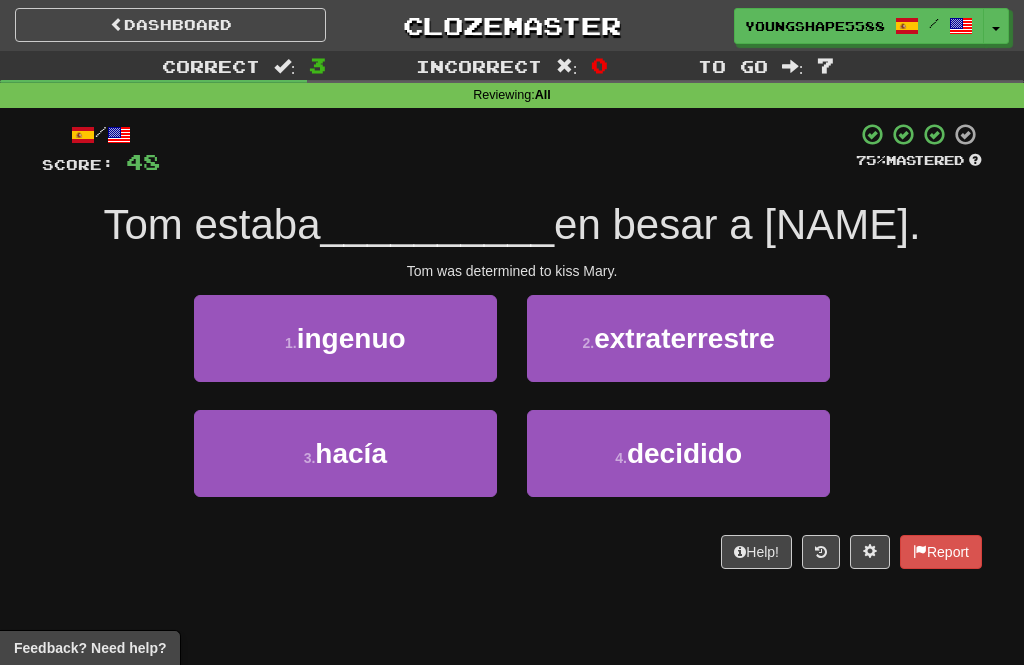 click on "3 .  hacía" at bounding box center (345, 453) 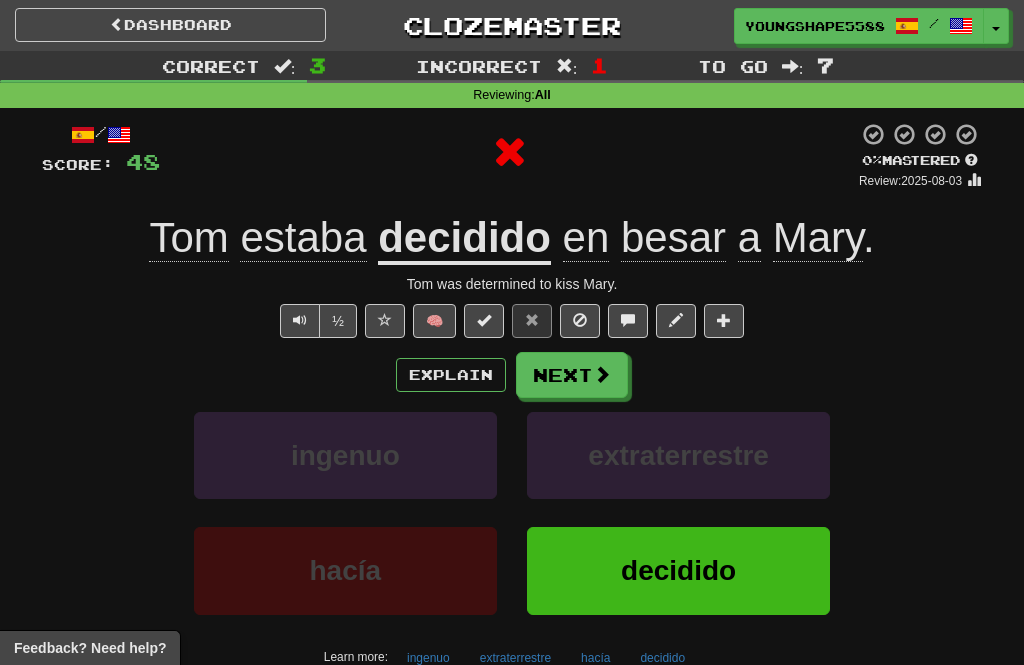 click on "Next" at bounding box center (572, 375) 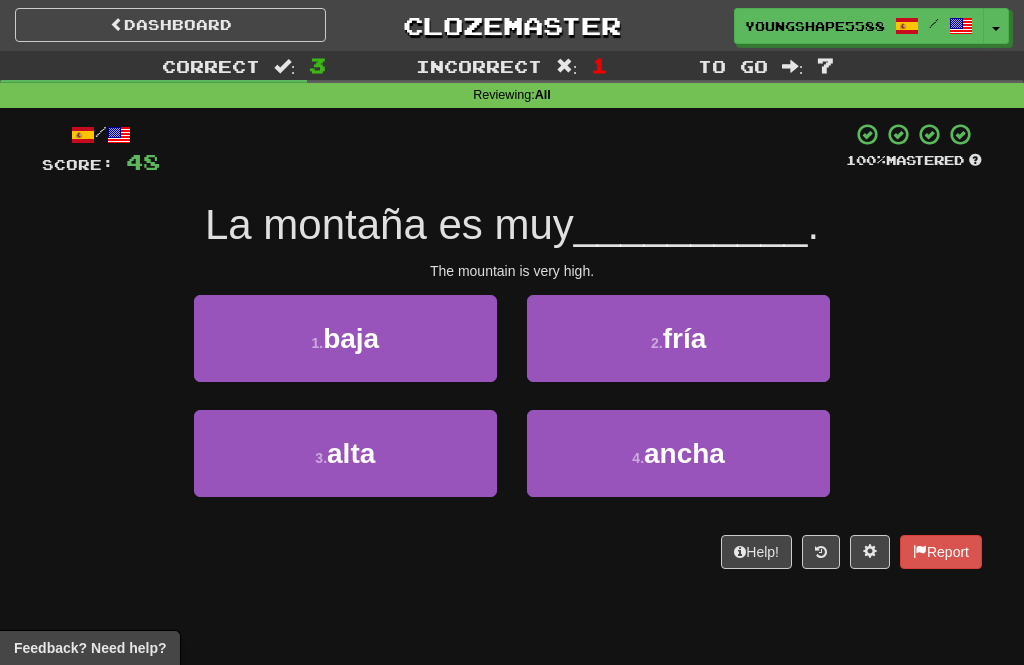 click on "3 .  alta" at bounding box center (345, 453) 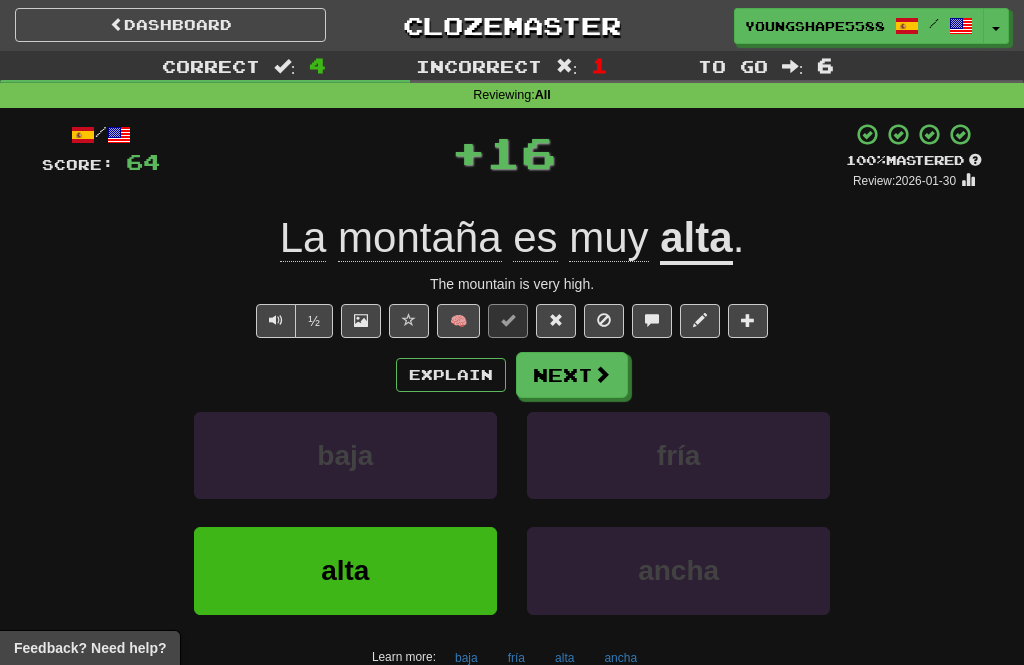 click at bounding box center [602, 374] 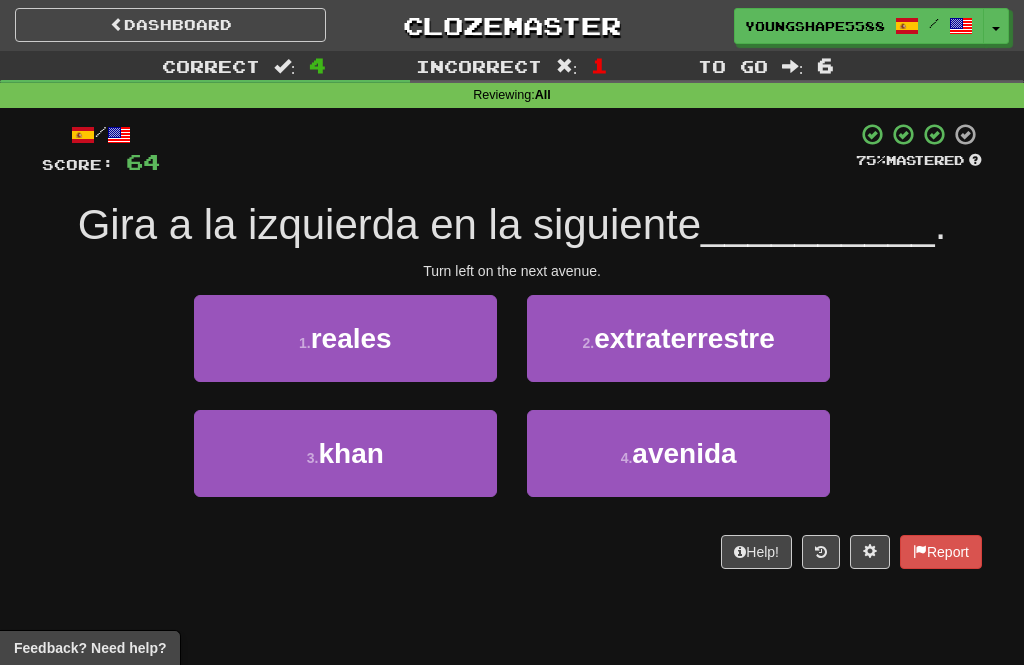 click on "avenida" at bounding box center (684, 453) 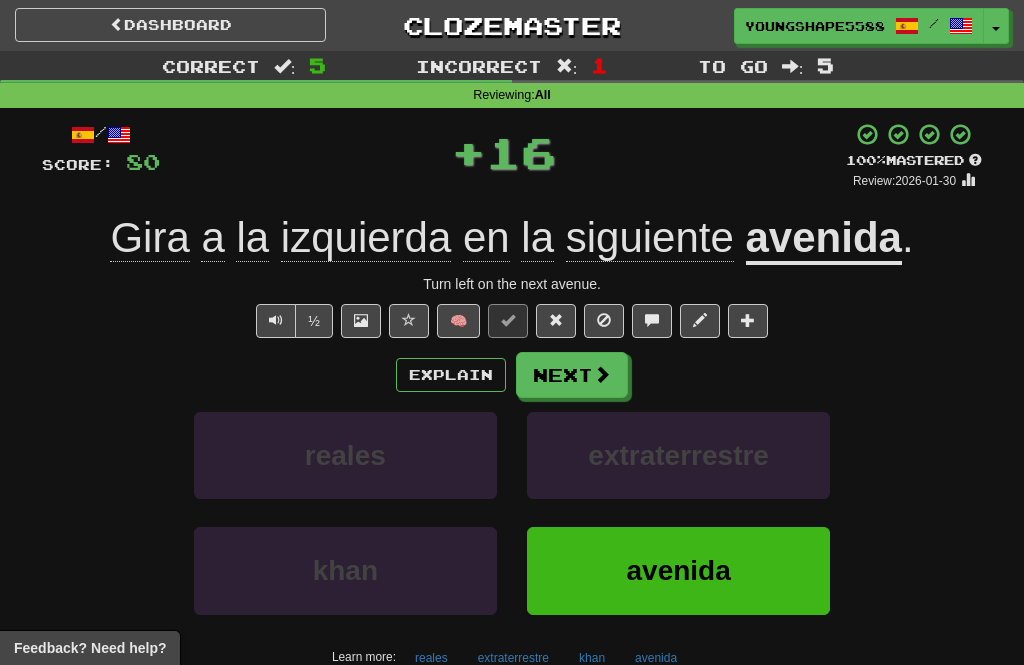click on "Next" at bounding box center (572, 375) 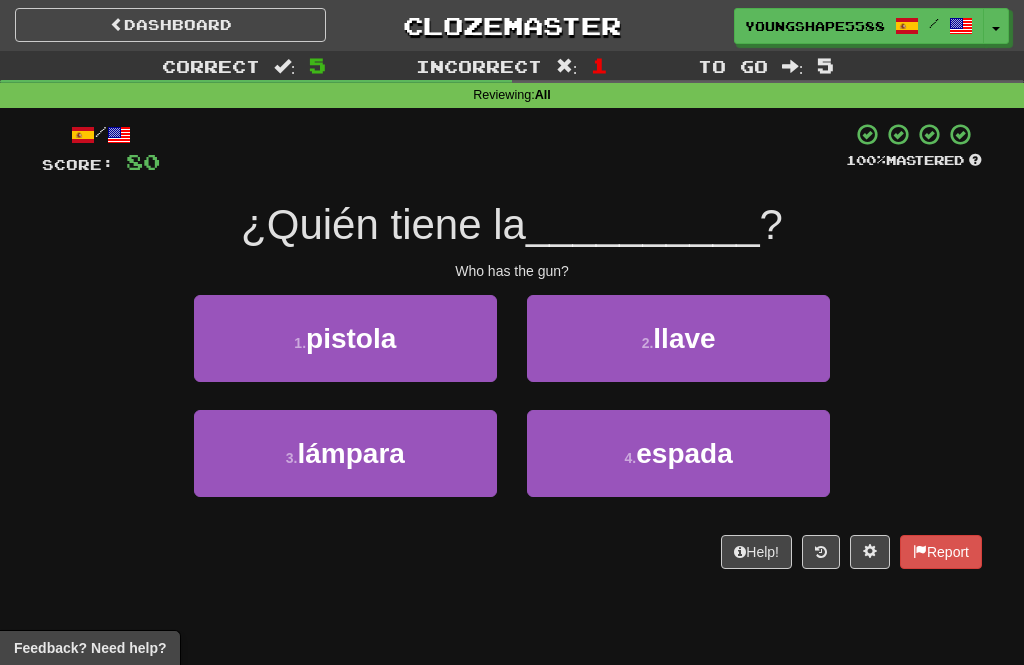 click on "1 .  pistola" at bounding box center [345, 338] 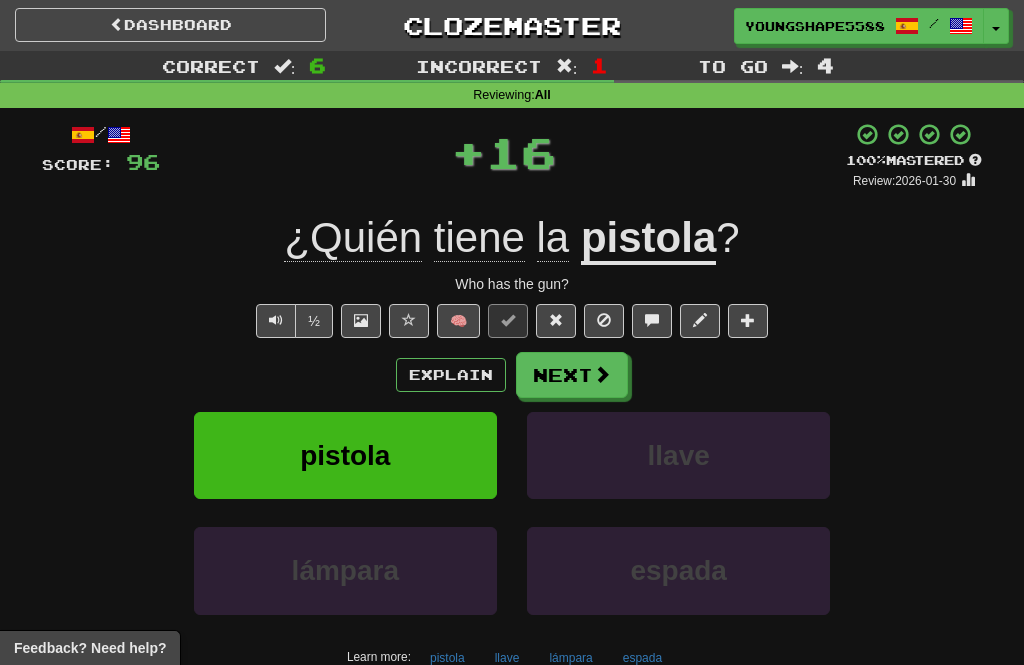click at bounding box center [602, 374] 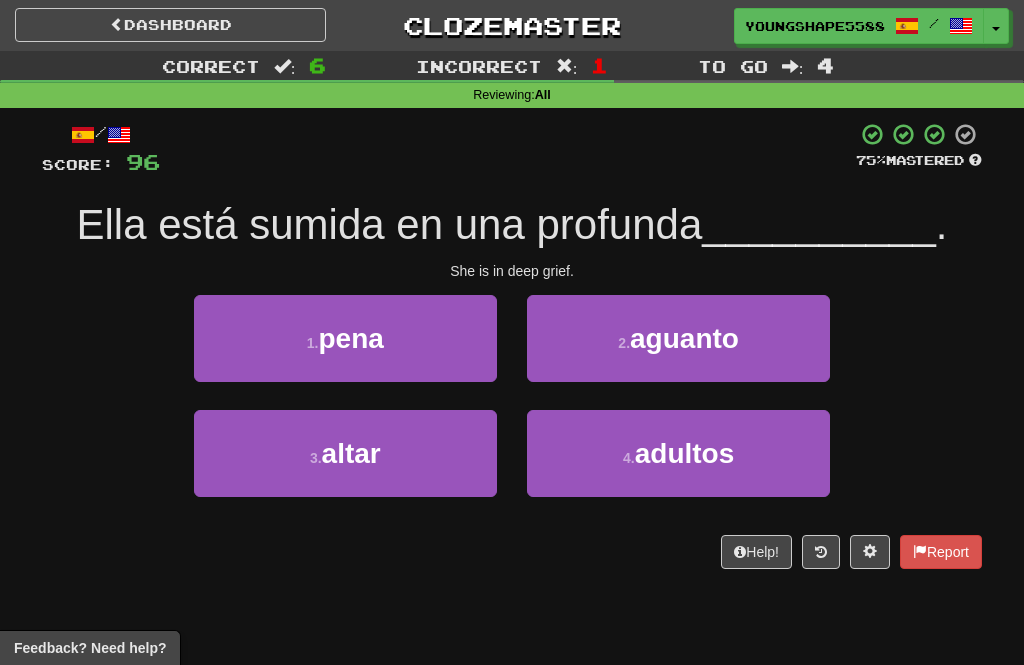 click on "1 .  pena" at bounding box center (345, 338) 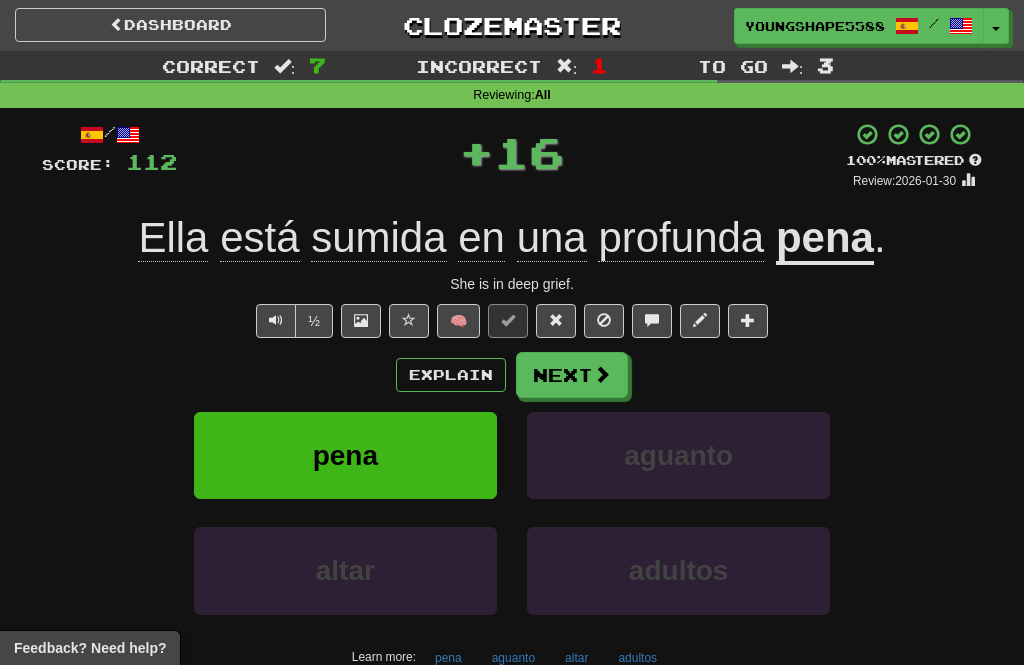 click on "Next" at bounding box center (572, 375) 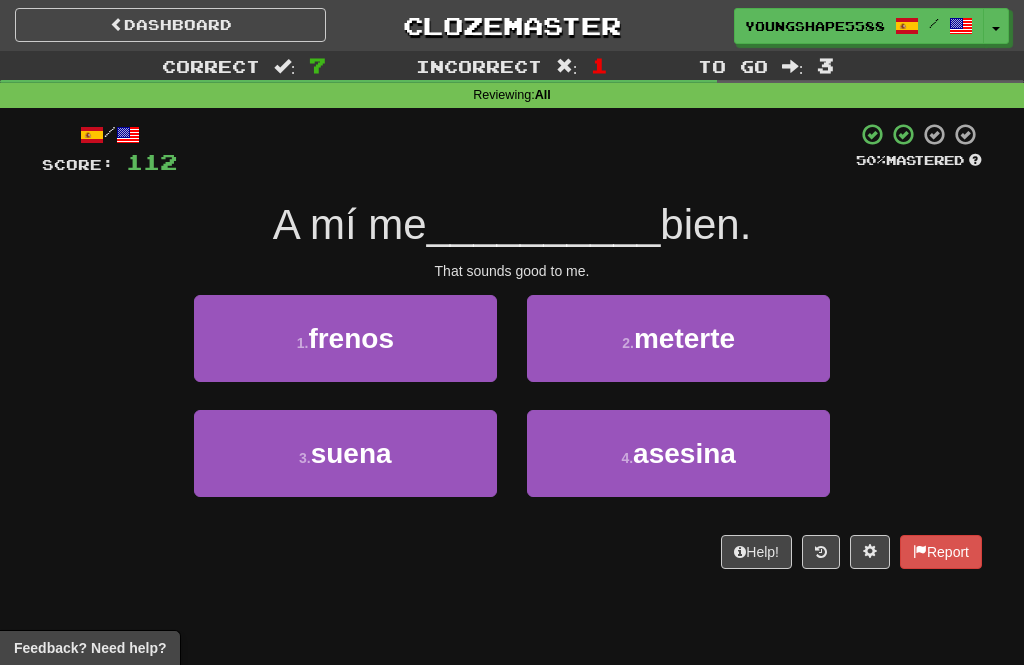 click on "3 .  suena" at bounding box center [345, 453] 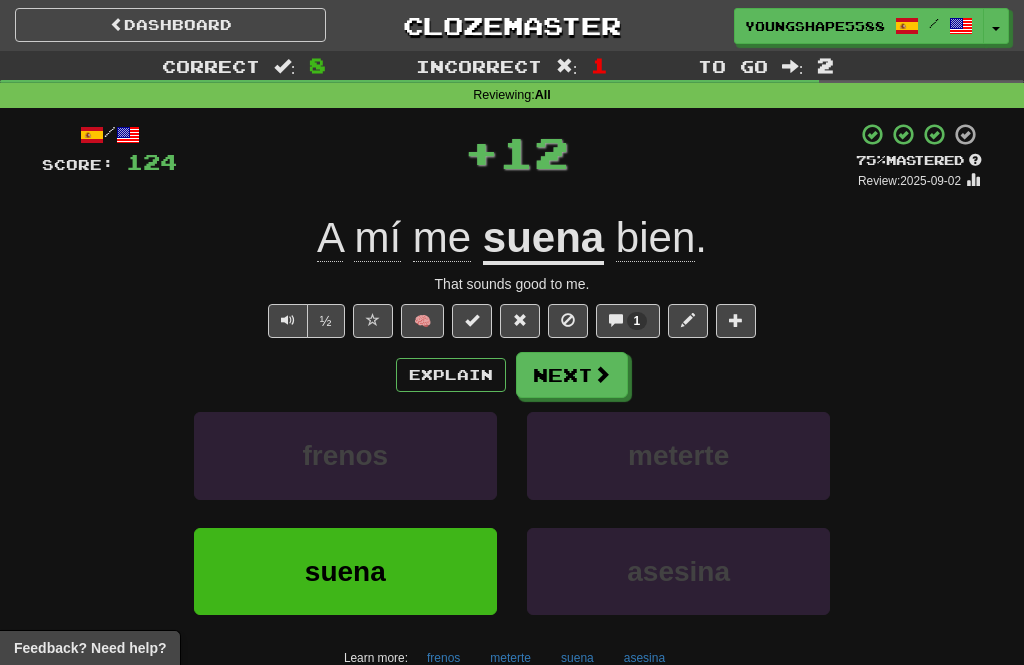 click on "Next" at bounding box center [572, 375] 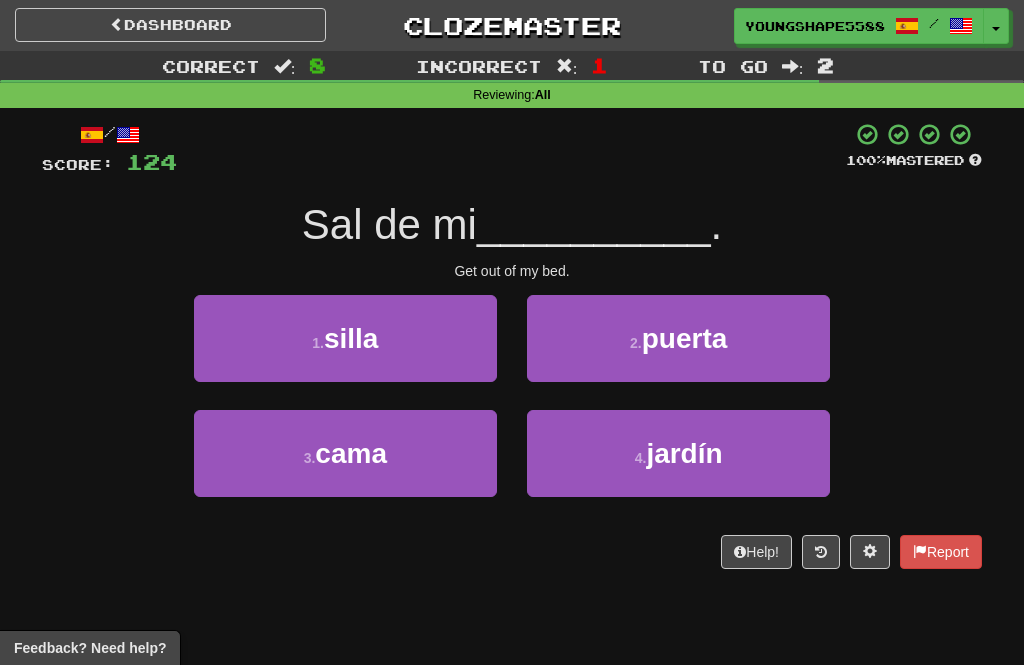 click on "cama" at bounding box center (351, 453) 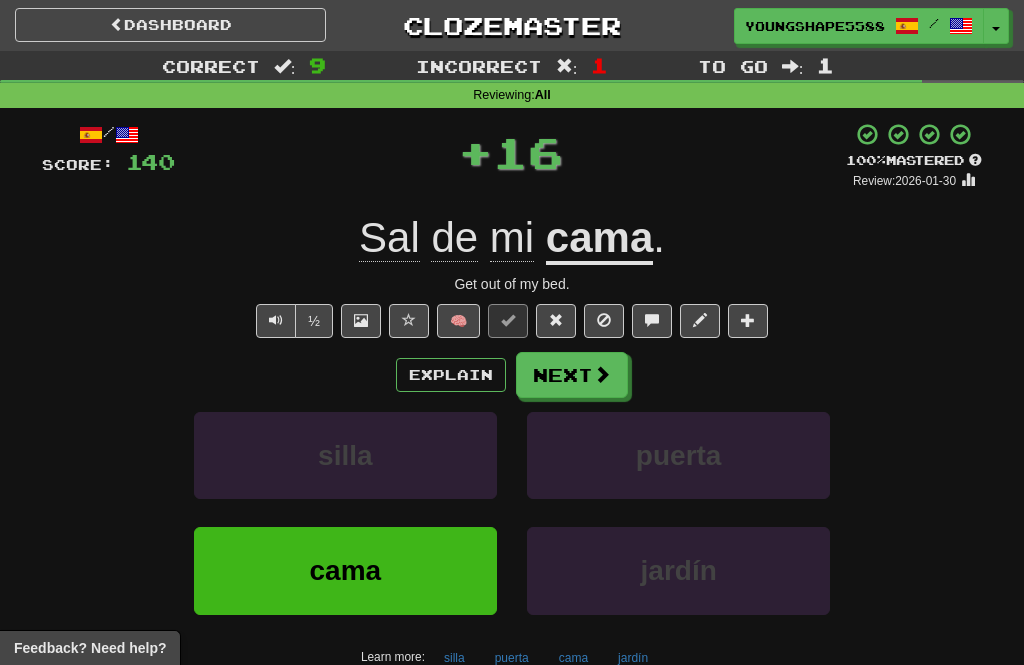 click on "Next" at bounding box center (572, 375) 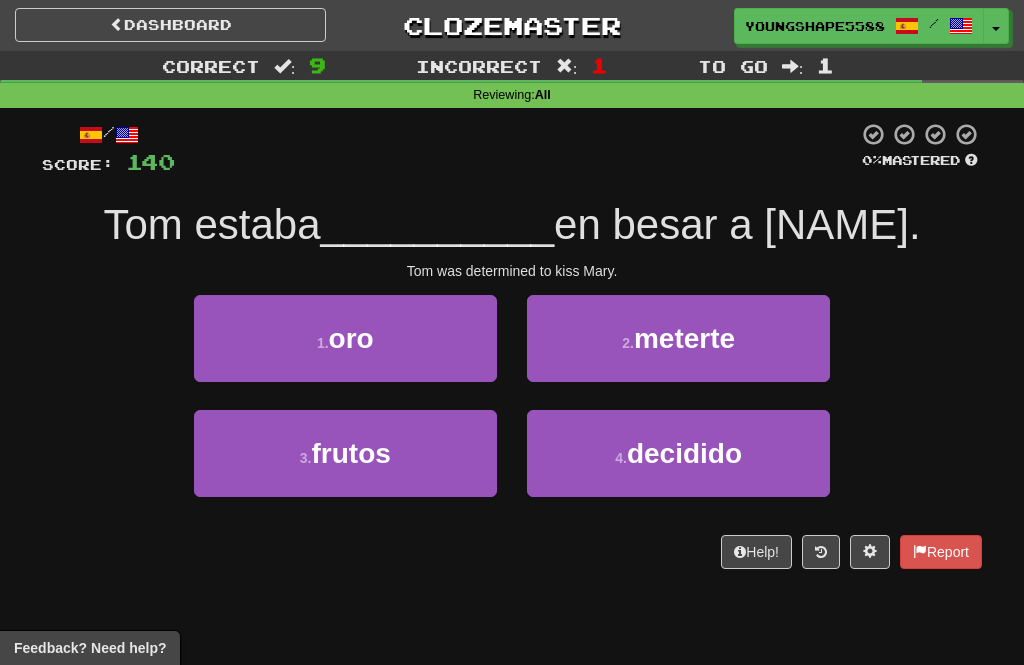click on "decidido" at bounding box center (684, 453) 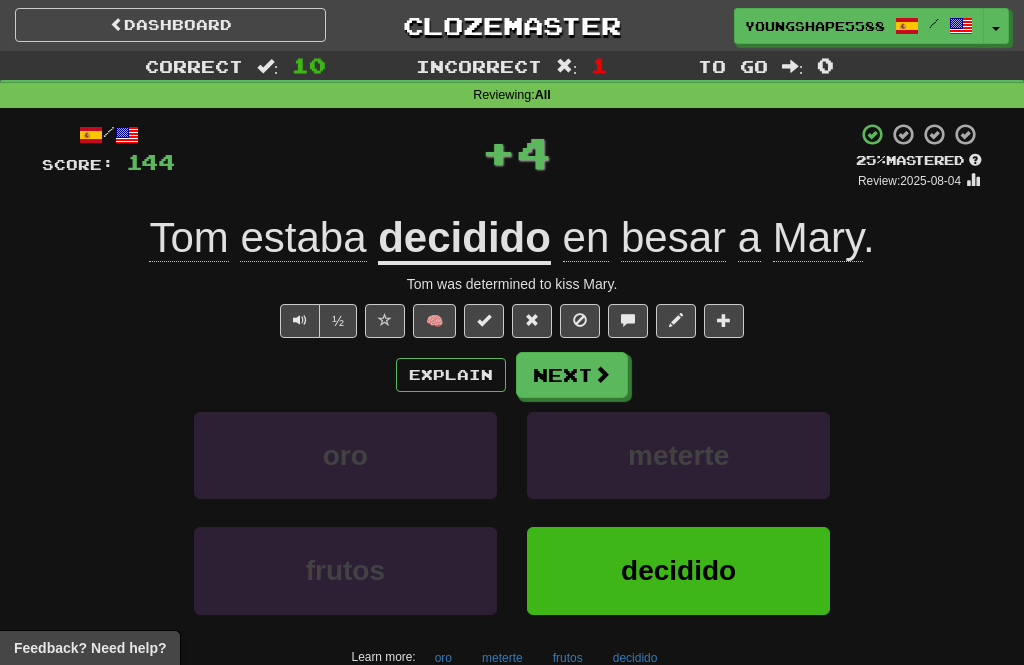 click on "Next" at bounding box center (572, 375) 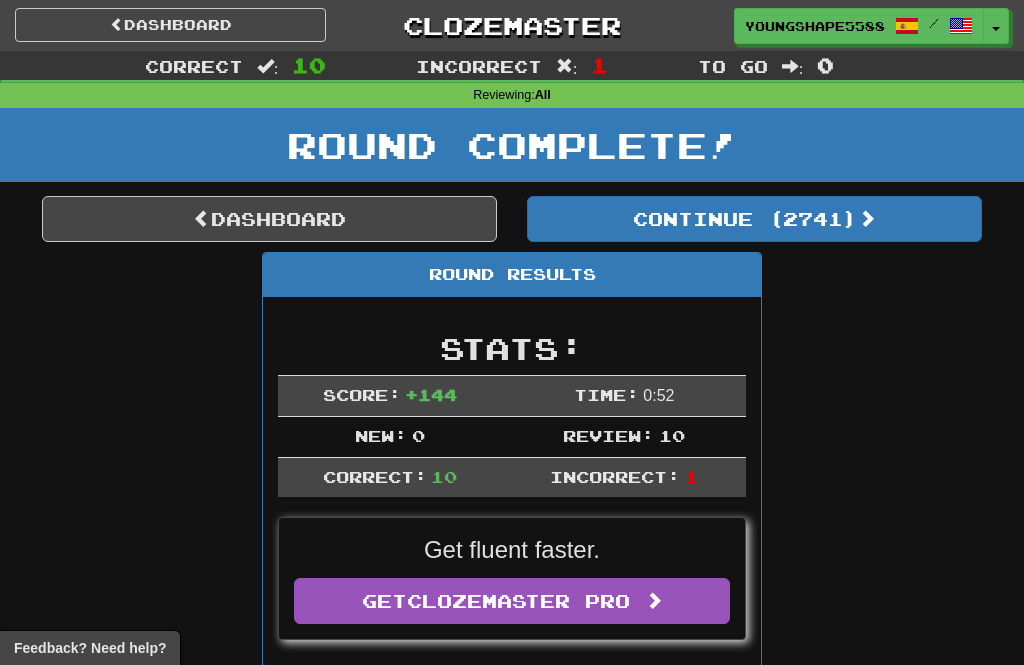 click on "Continue ( 2741 )" at bounding box center [754, 219] 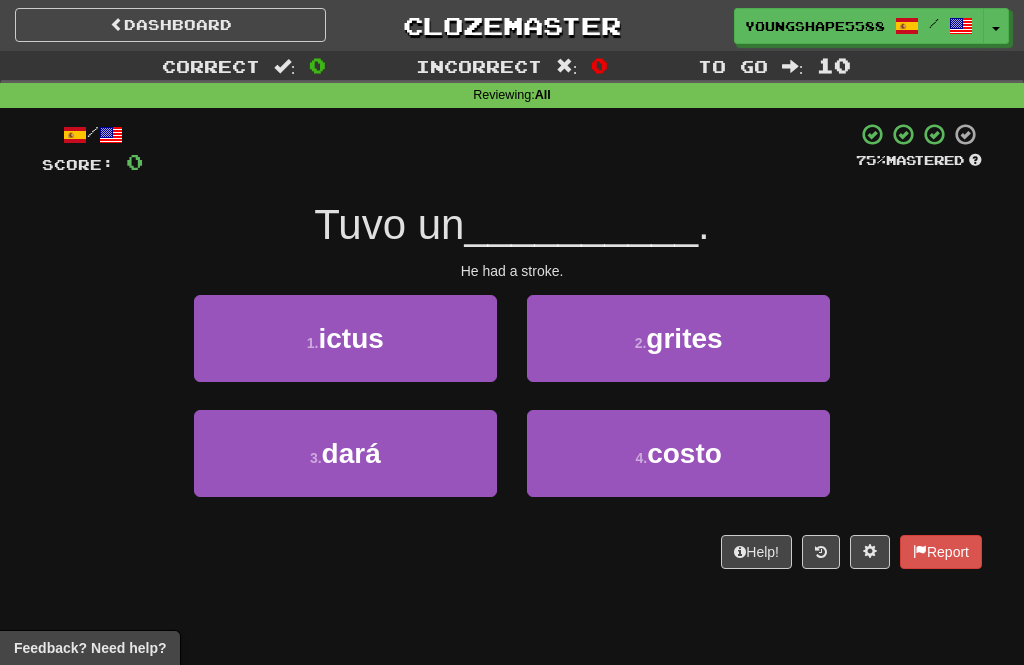 click on "1 .  ictus" at bounding box center [345, 338] 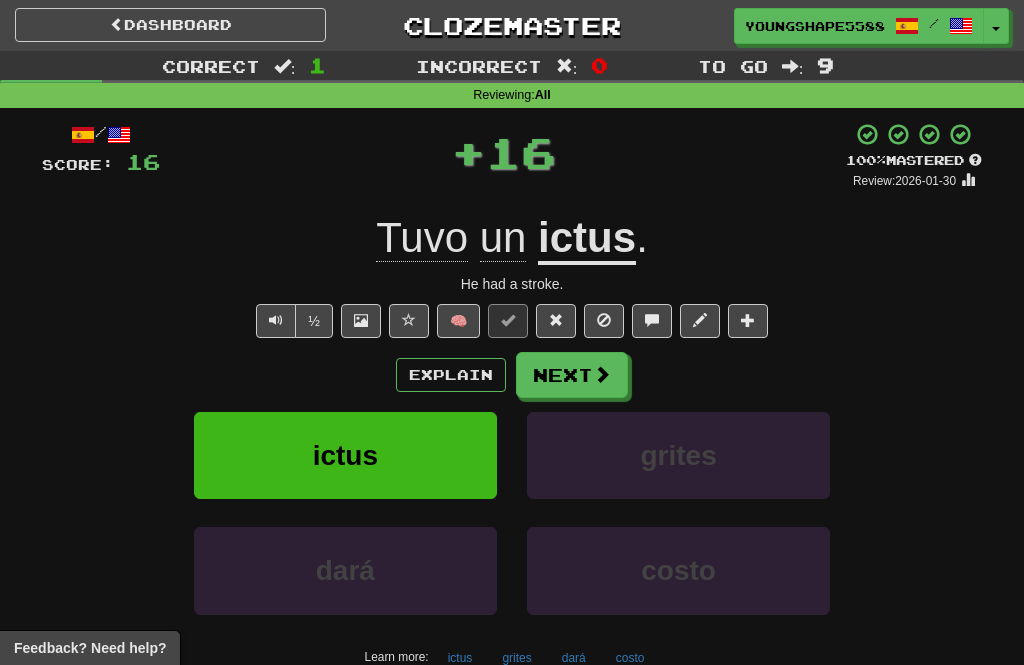 click at bounding box center (602, 374) 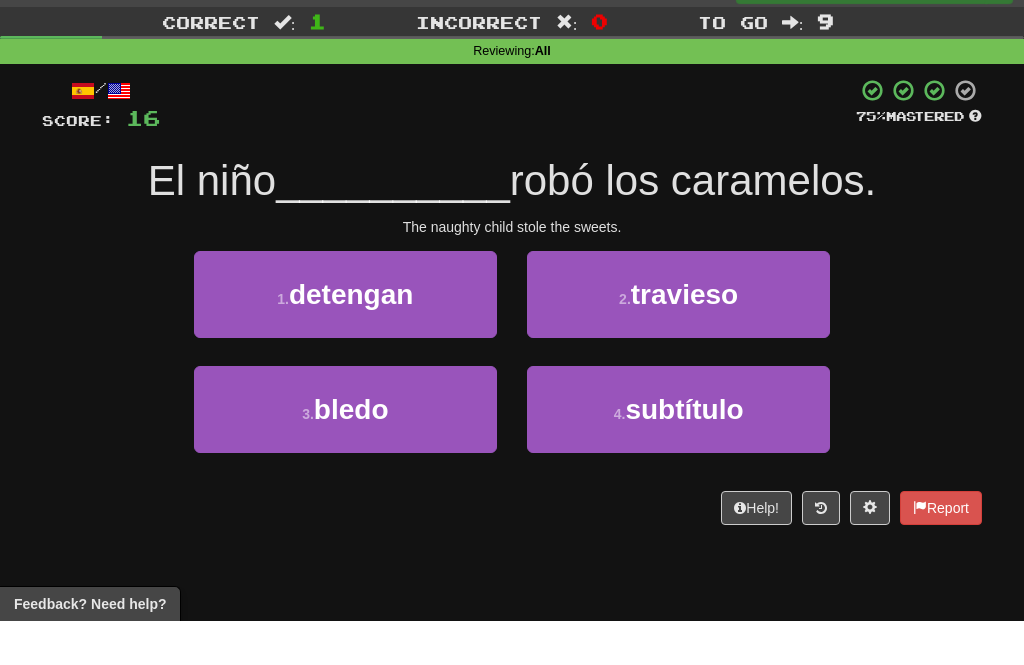 scroll, scrollTop: 44, scrollLeft: 0, axis: vertical 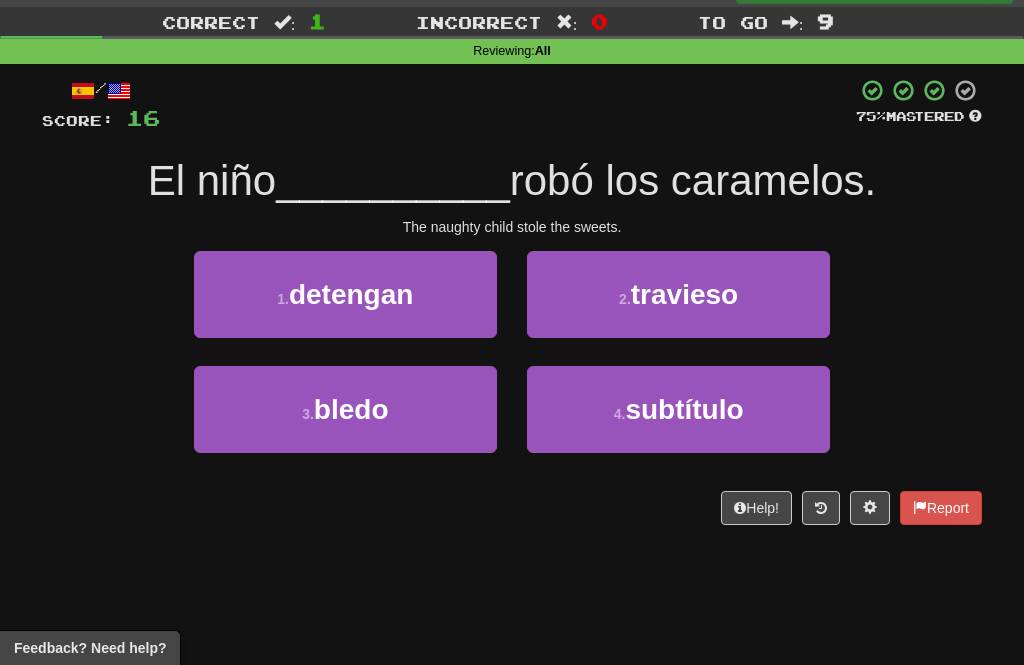 click on "3 .  bledo" at bounding box center (345, 409) 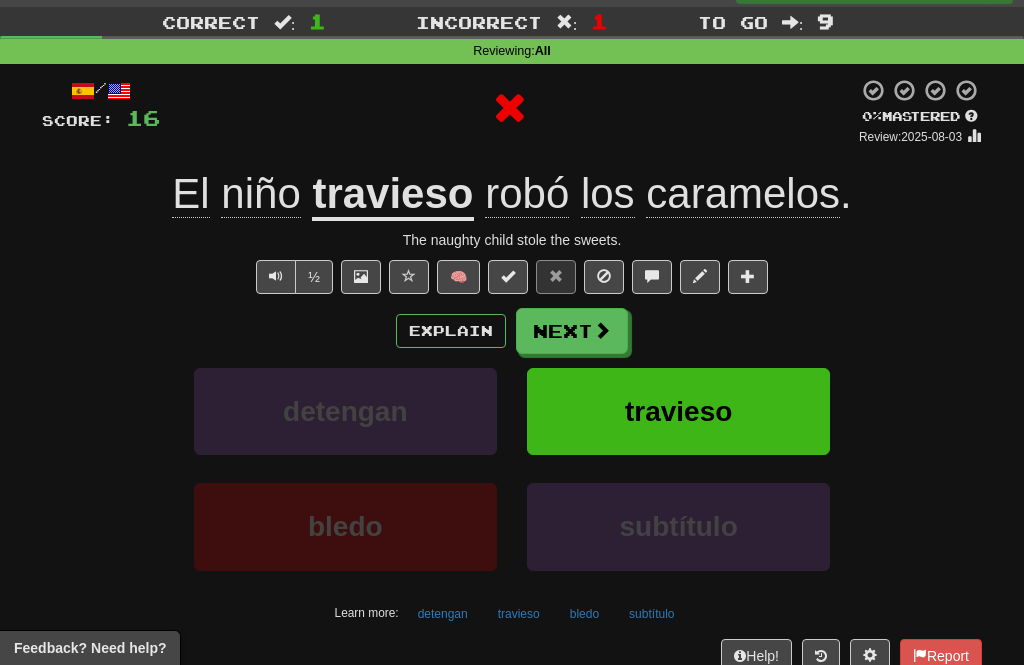 click on "Next" at bounding box center (572, 331) 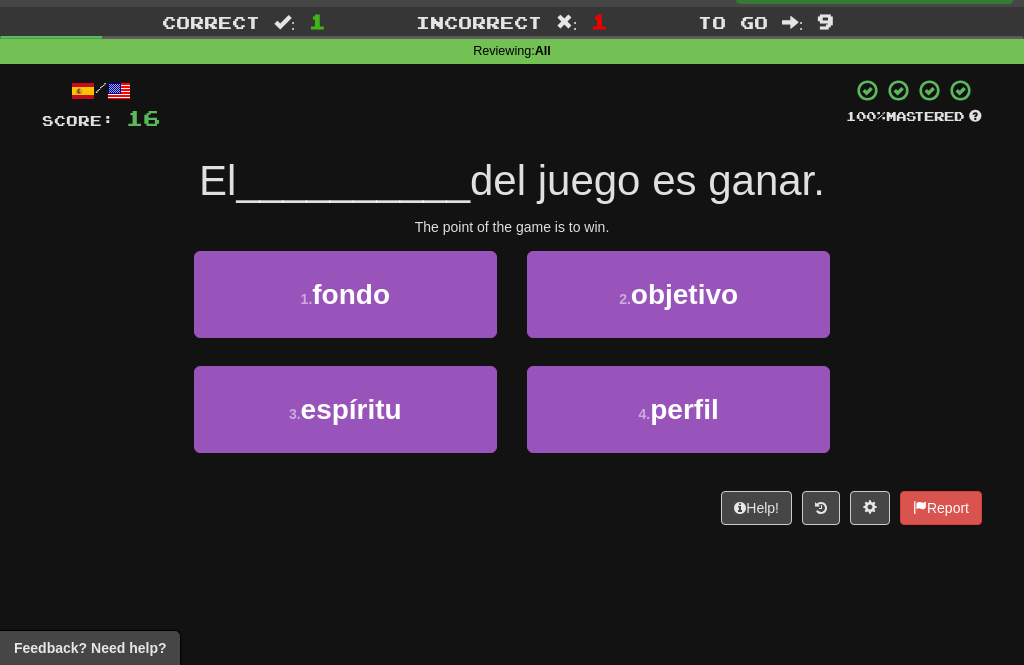 click on "objetivo" at bounding box center [684, 294] 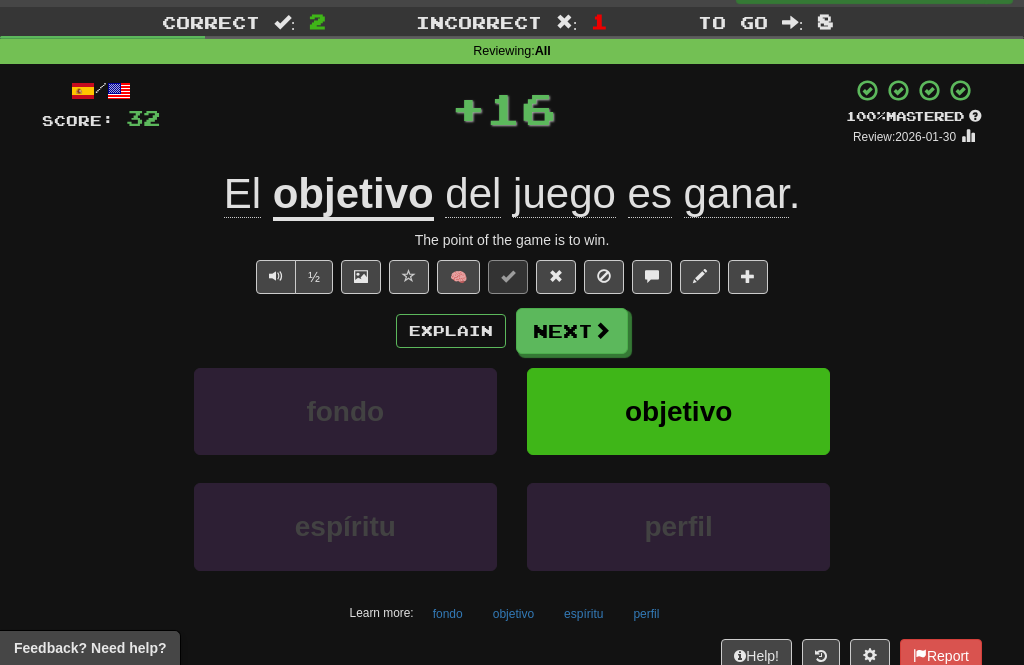 click on "Next" at bounding box center (572, 331) 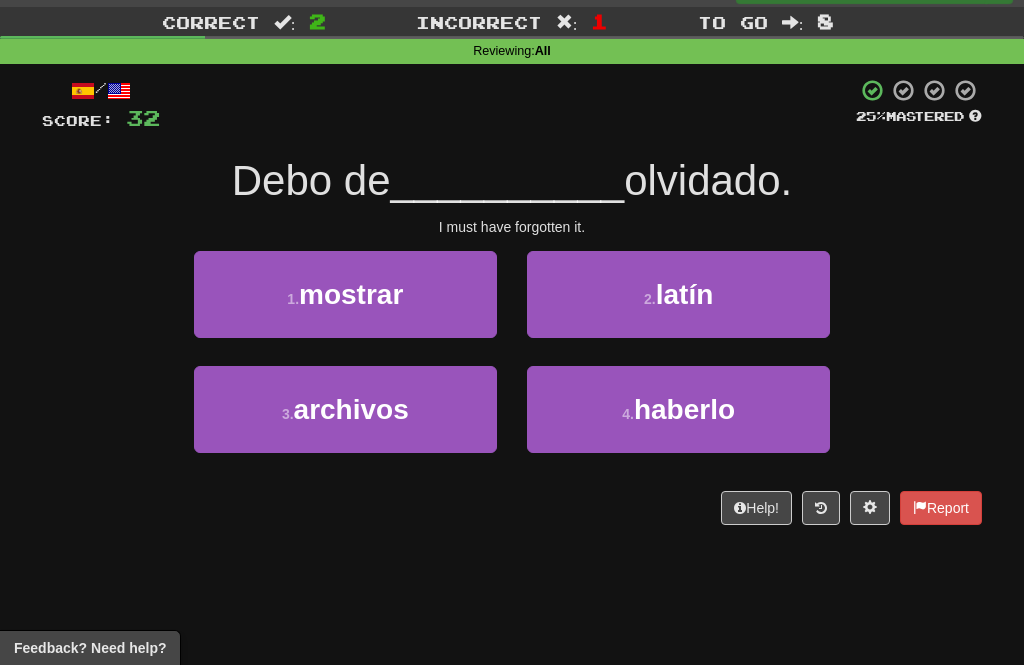 click on "1 .  mostrar" at bounding box center (345, 294) 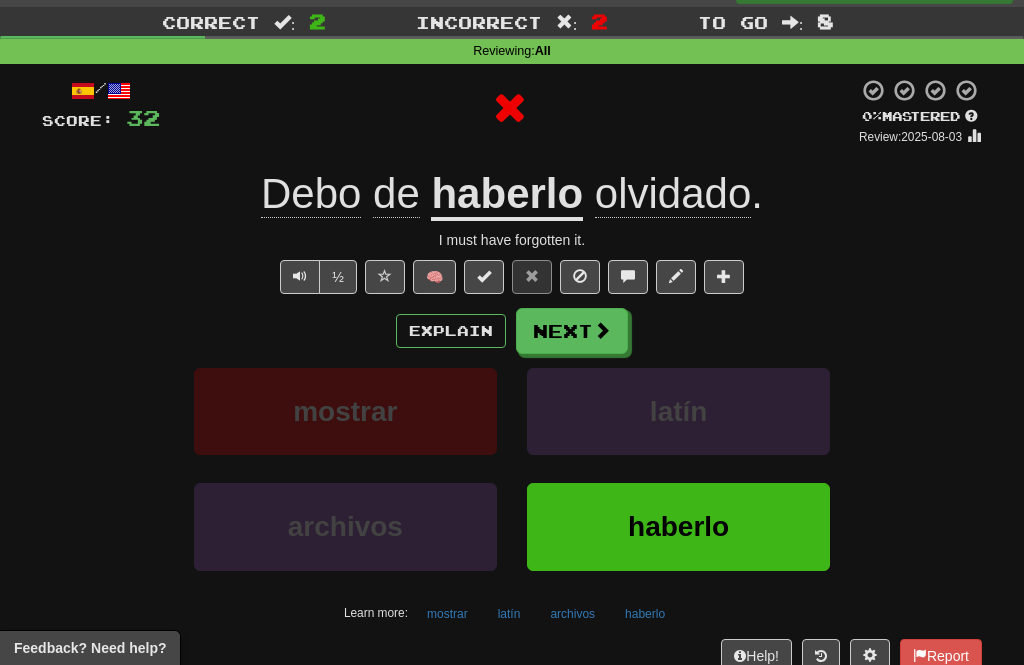 click on "Next" at bounding box center (572, 331) 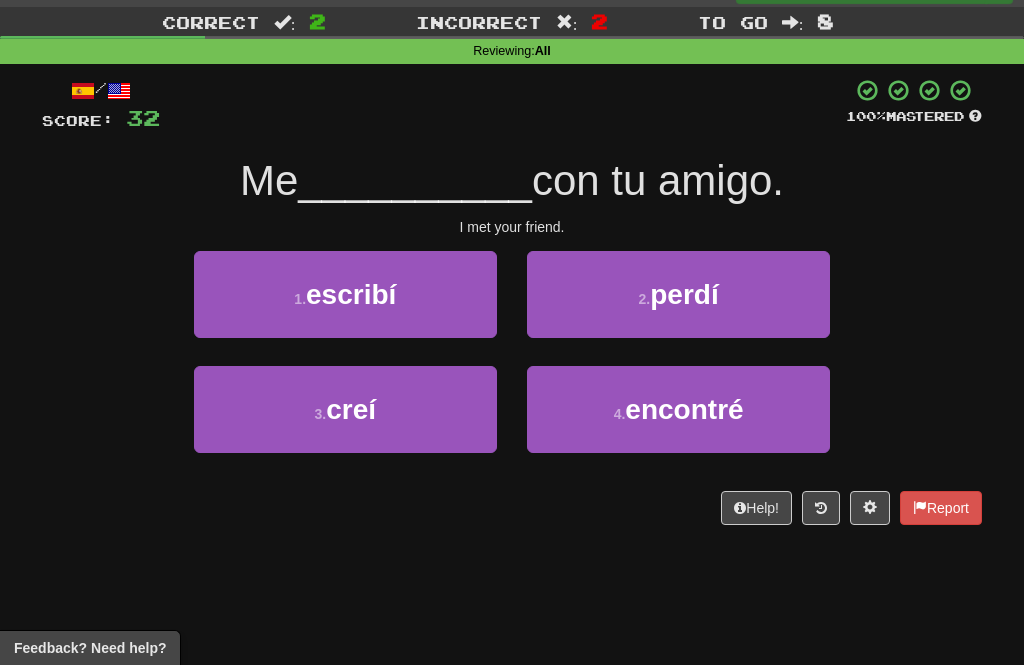 click on "encontré" at bounding box center (684, 409) 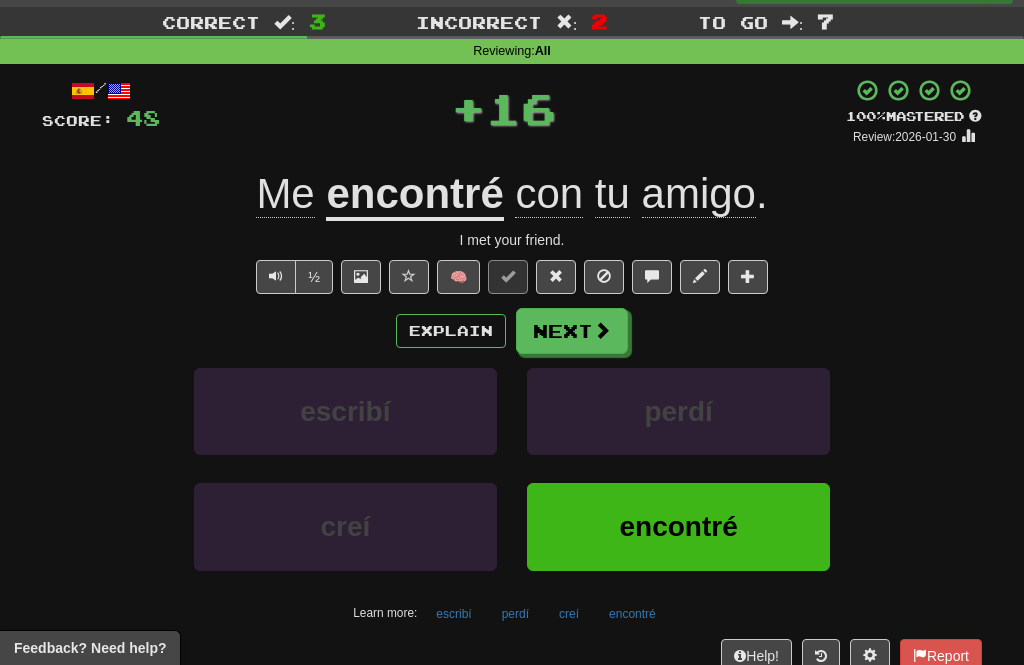 click at bounding box center (602, 330) 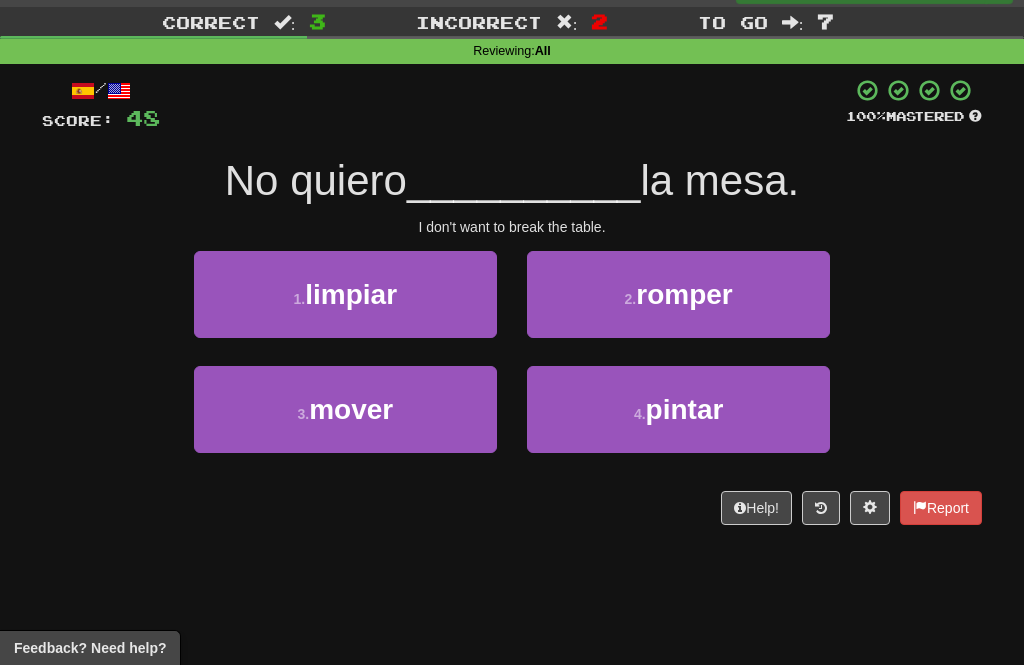 click on "2 .  romper" at bounding box center [678, 294] 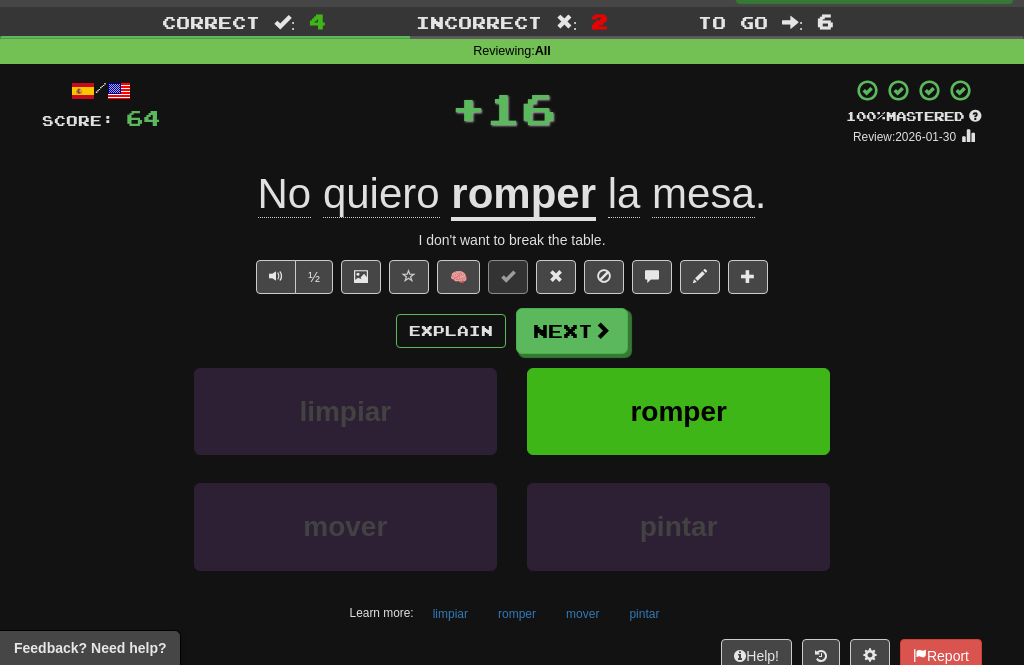click at bounding box center [602, 330] 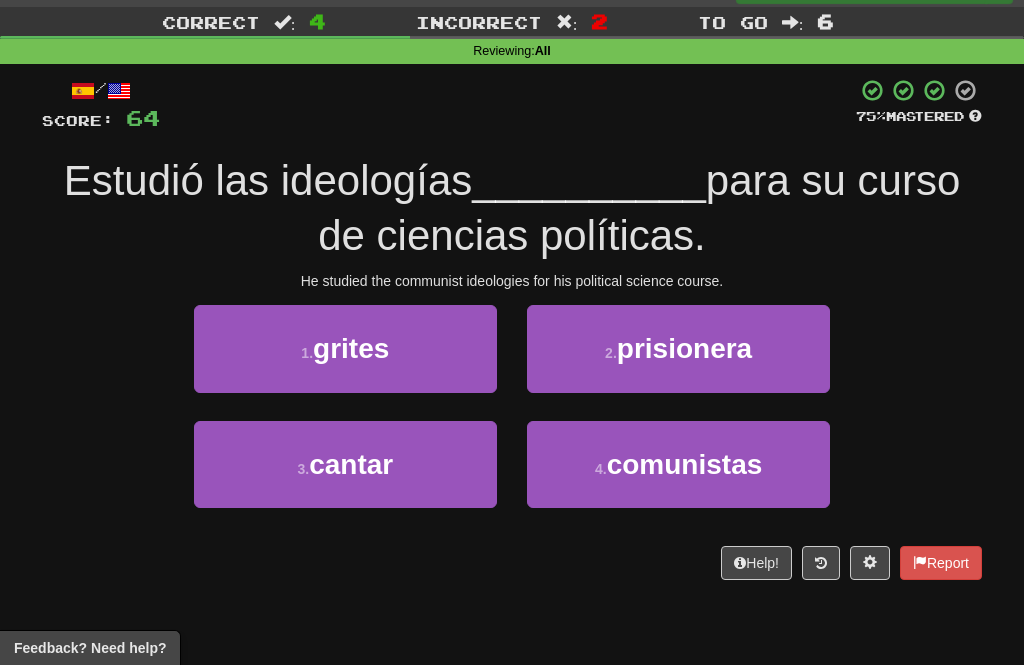 click on "4 .  comunistas" at bounding box center [678, 464] 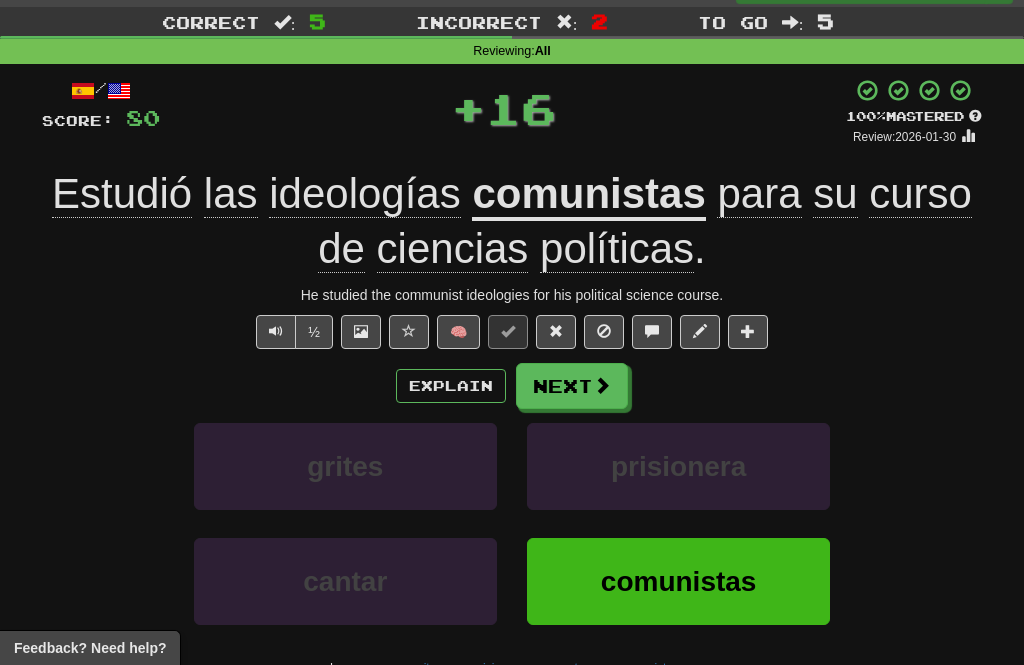 click on "Next" at bounding box center [572, 386] 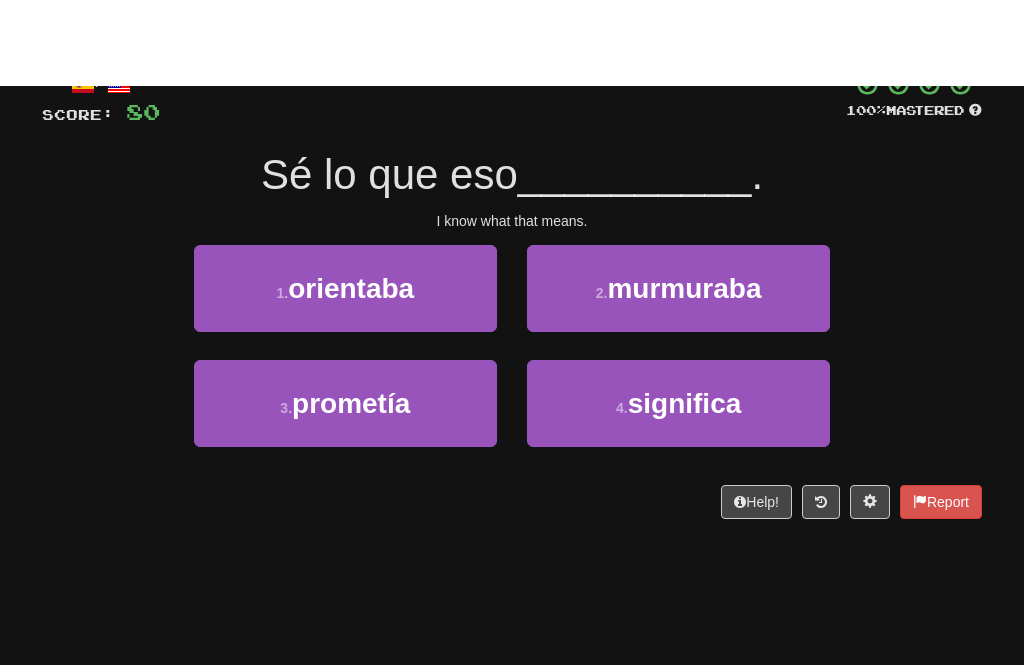scroll, scrollTop: 0, scrollLeft: 0, axis: both 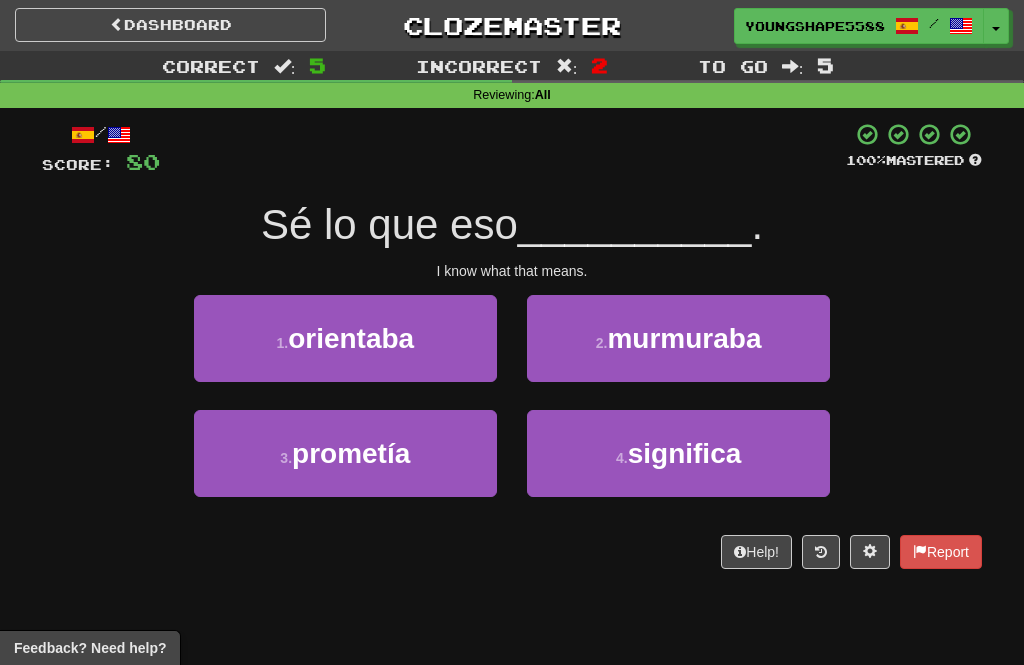 click on "significa" at bounding box center [685, 453] 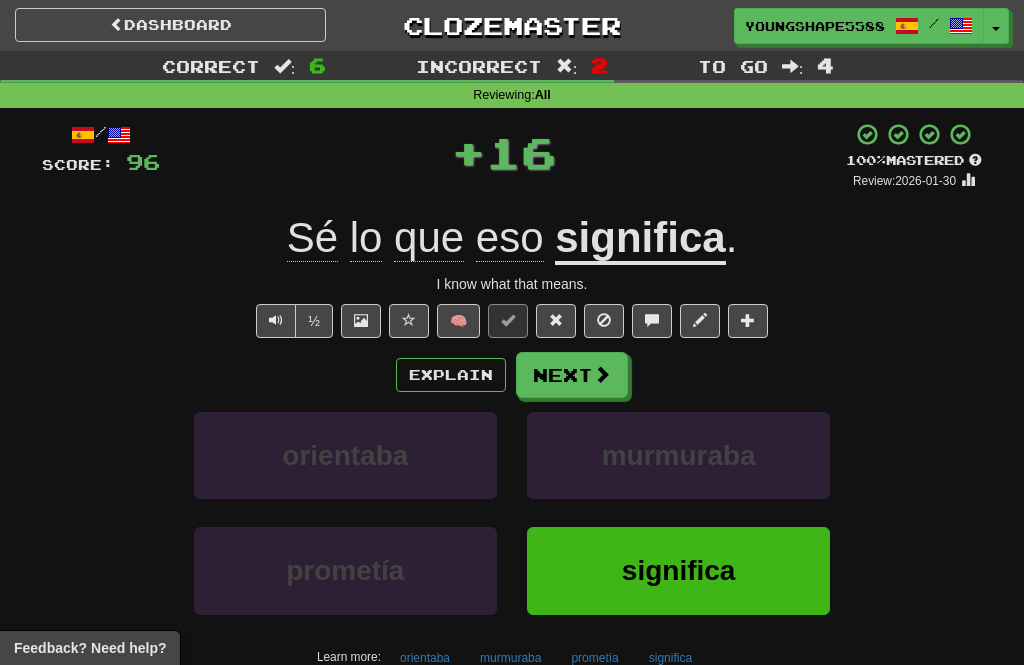 click on "Next" at bounding box center (572, 375) 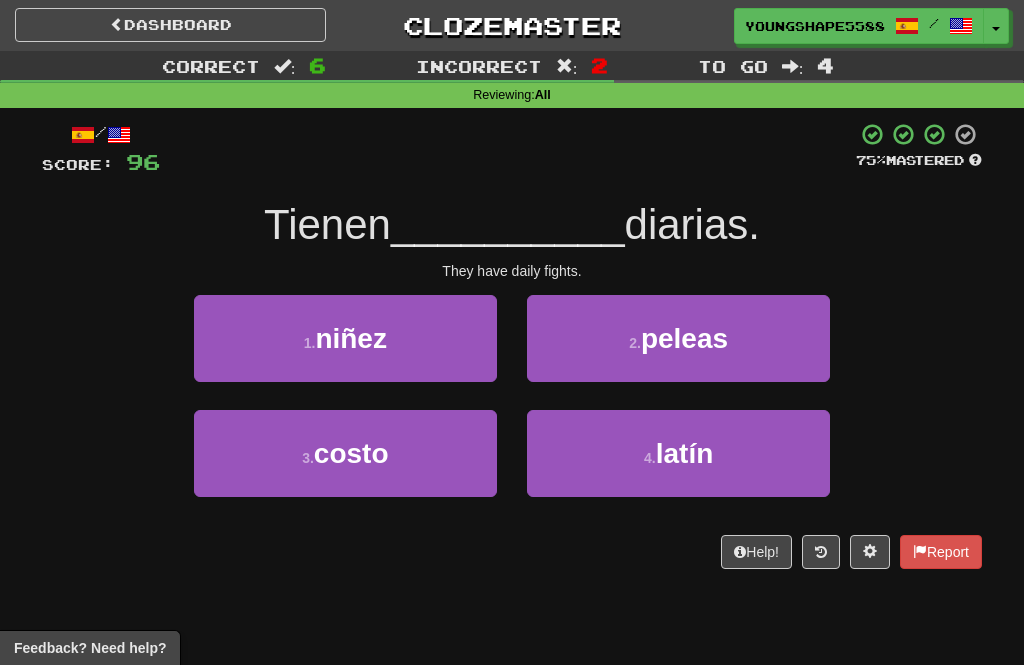 click on "2 .  peleas" at bounding box center [678, 338] 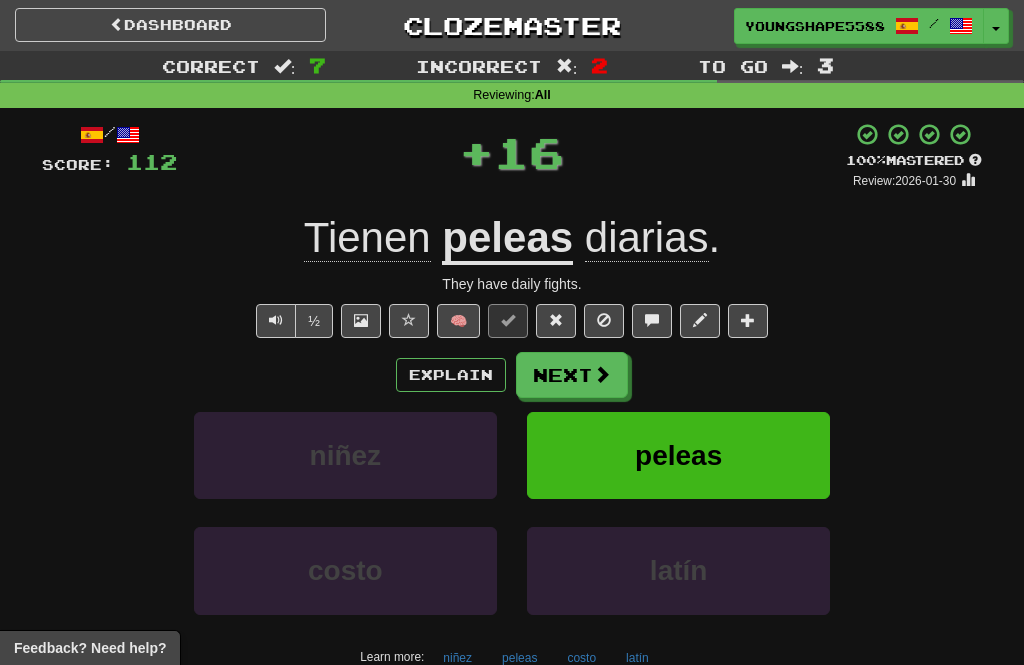 click at bounding box center (602, 374) 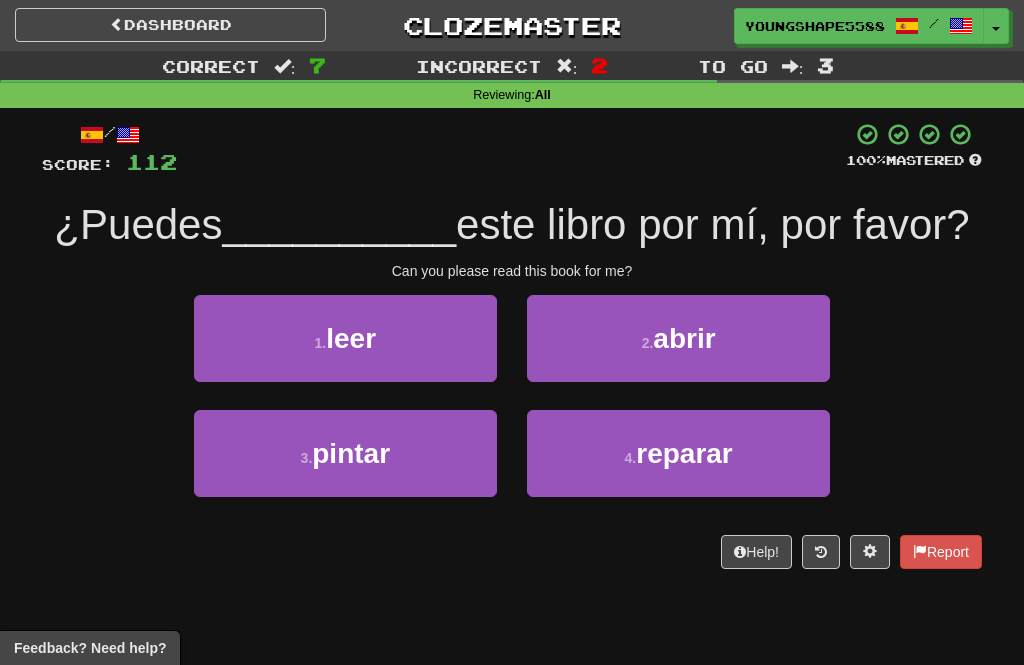 click on "1 .  leer" at bounding box center (345, 338) 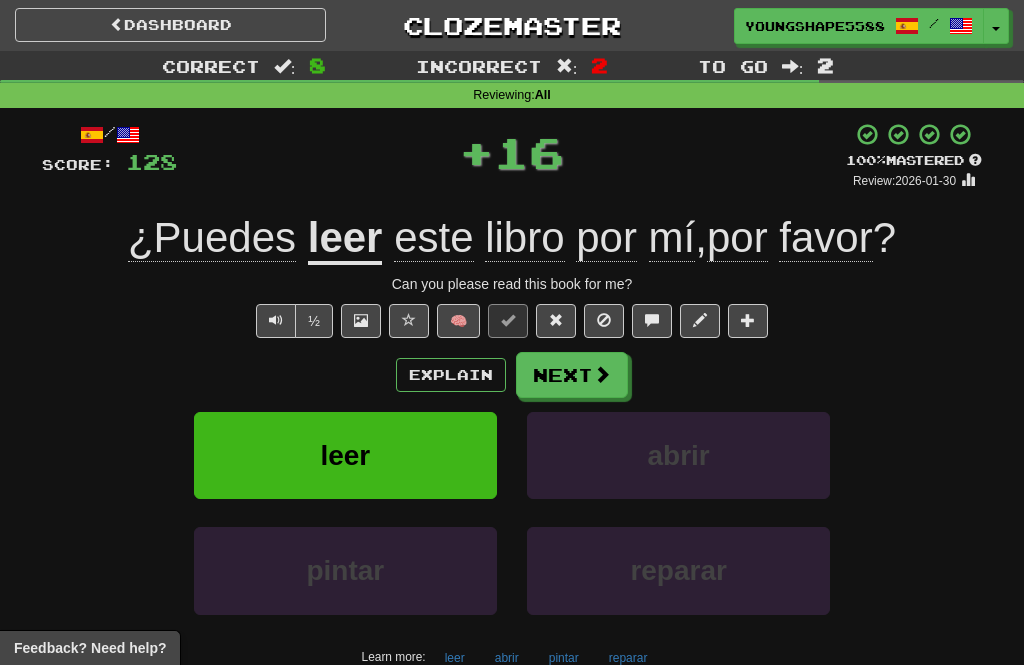 click on "Next" at bounding box center [572, 375] 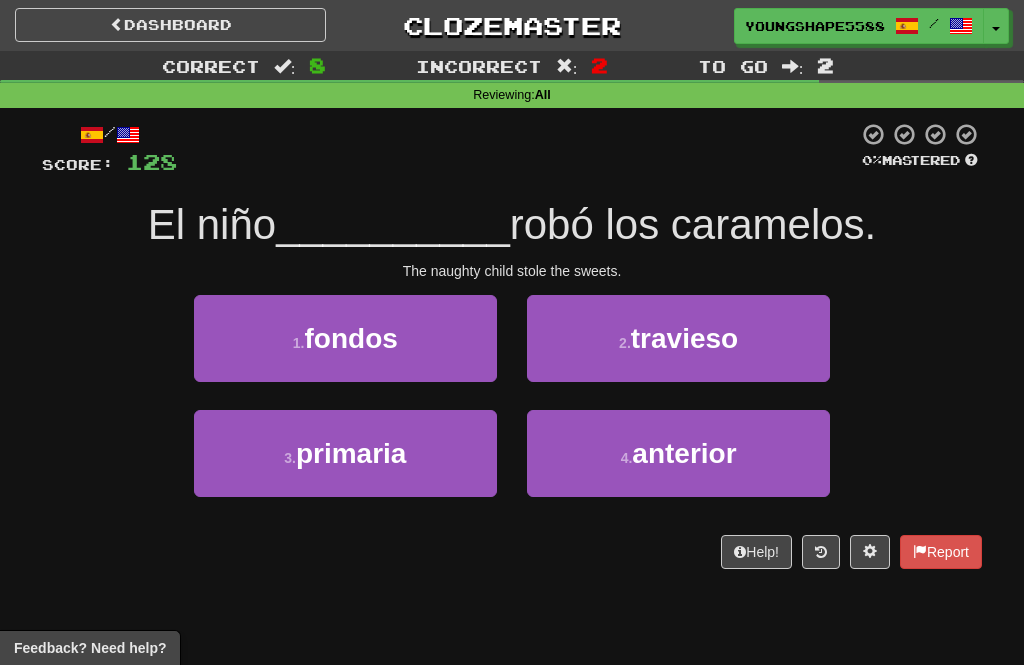 click on "travieso" at bounding box center (684, 338) 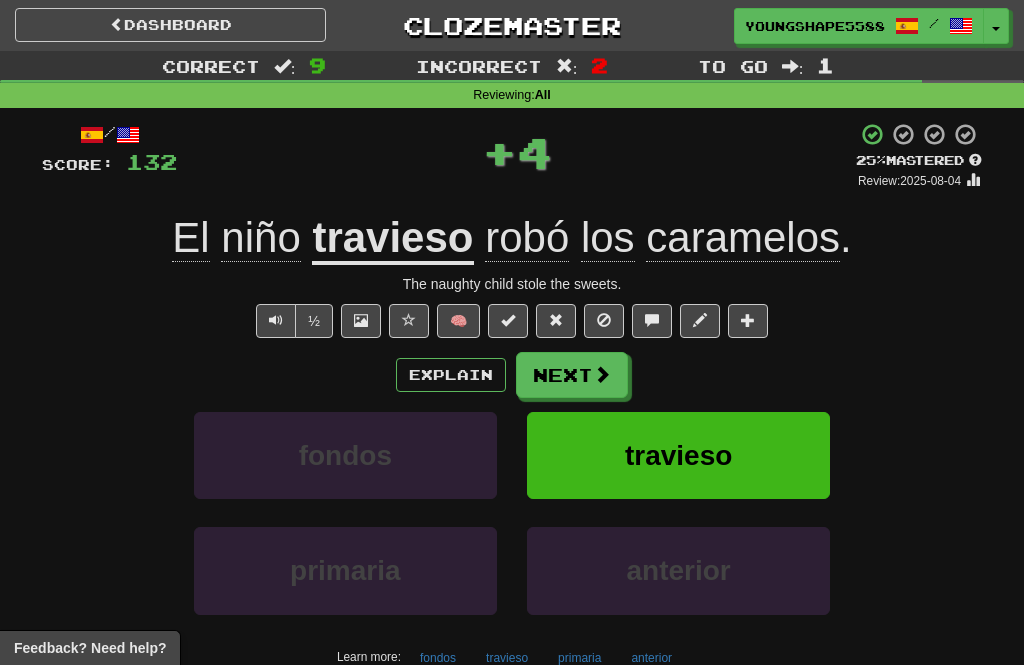click on "Next" at bounding box center (572, 375) 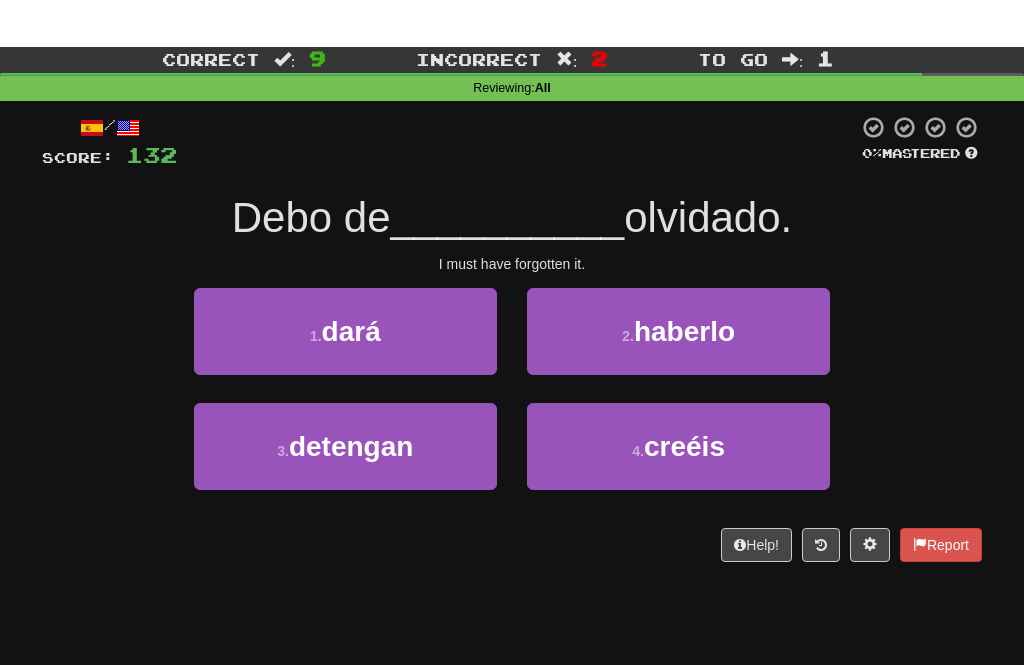 scroll, scrollTop: 0, scrollLeft: 0, axis: both 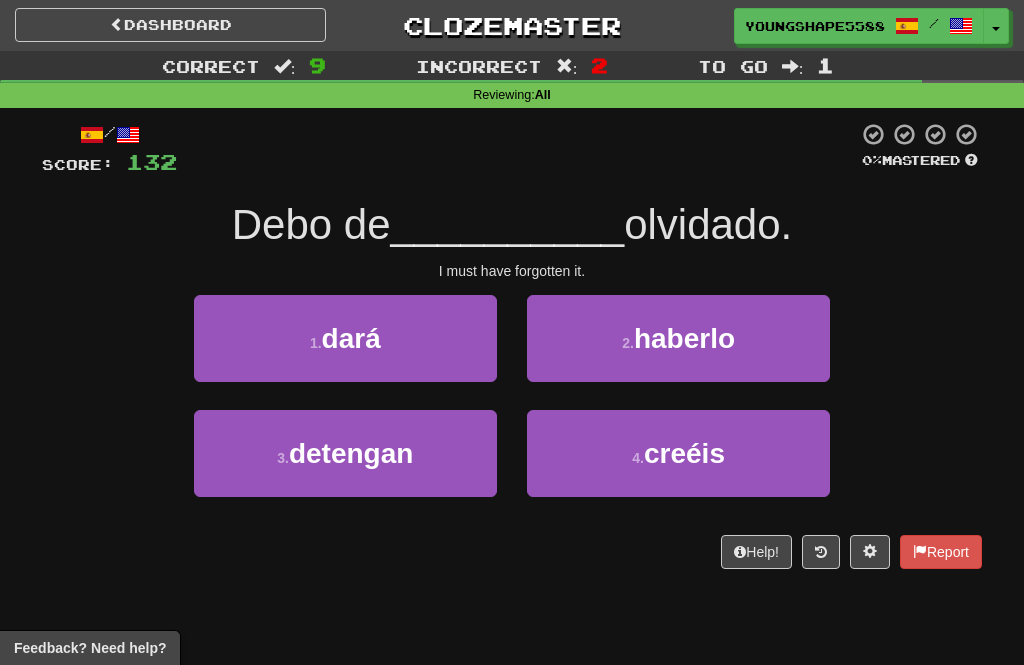 click on "2 .  haberlo" at bounding box center [678, 338] 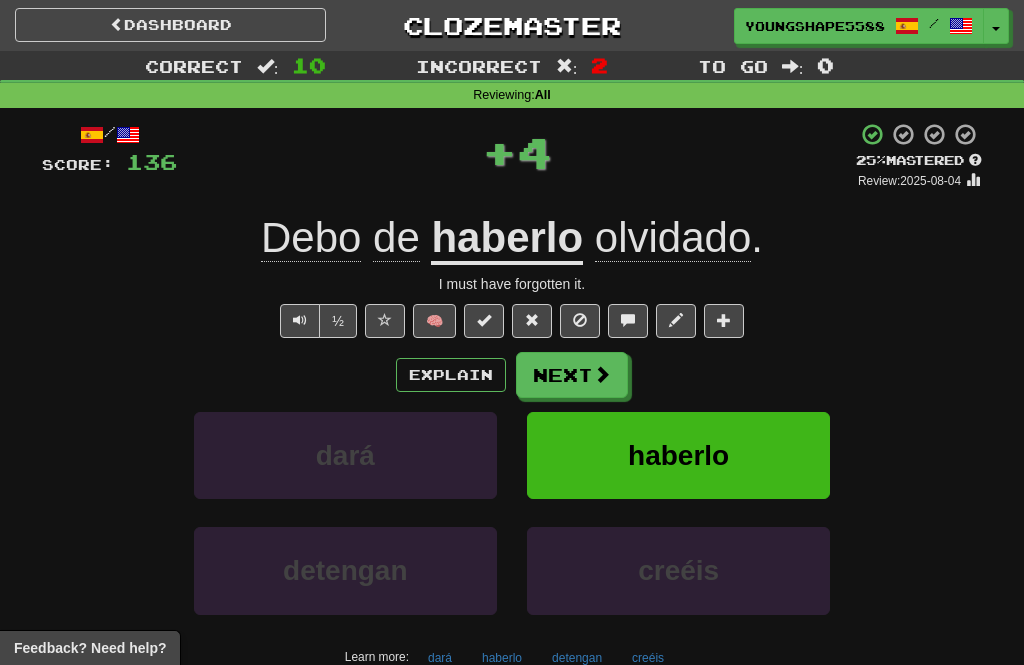 click on "Next" at bounding box center (572, 375) 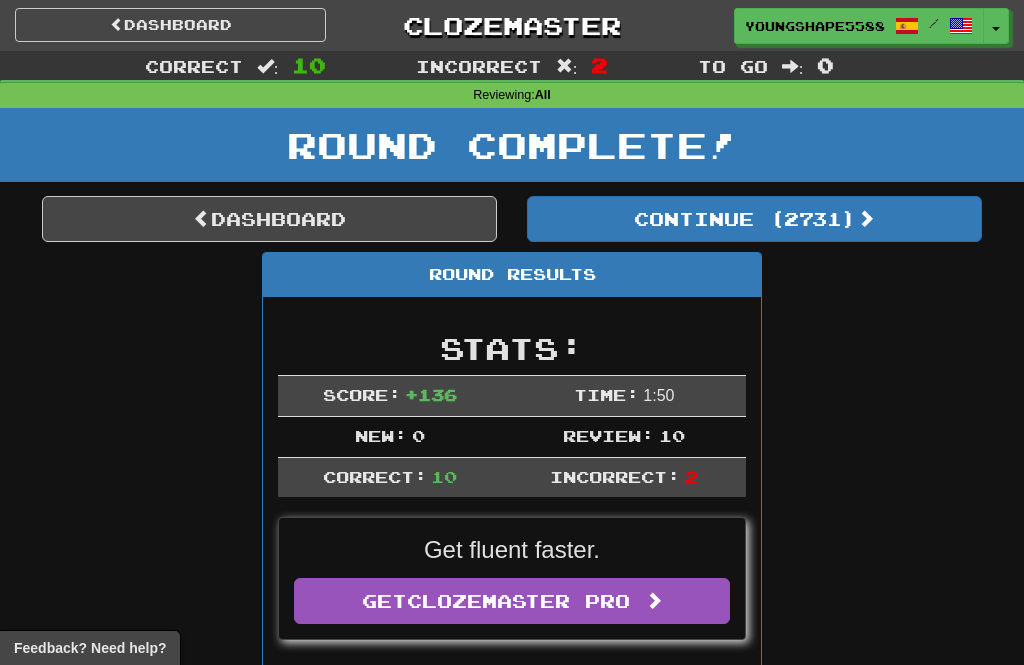 click at bounding box center [866, 218] 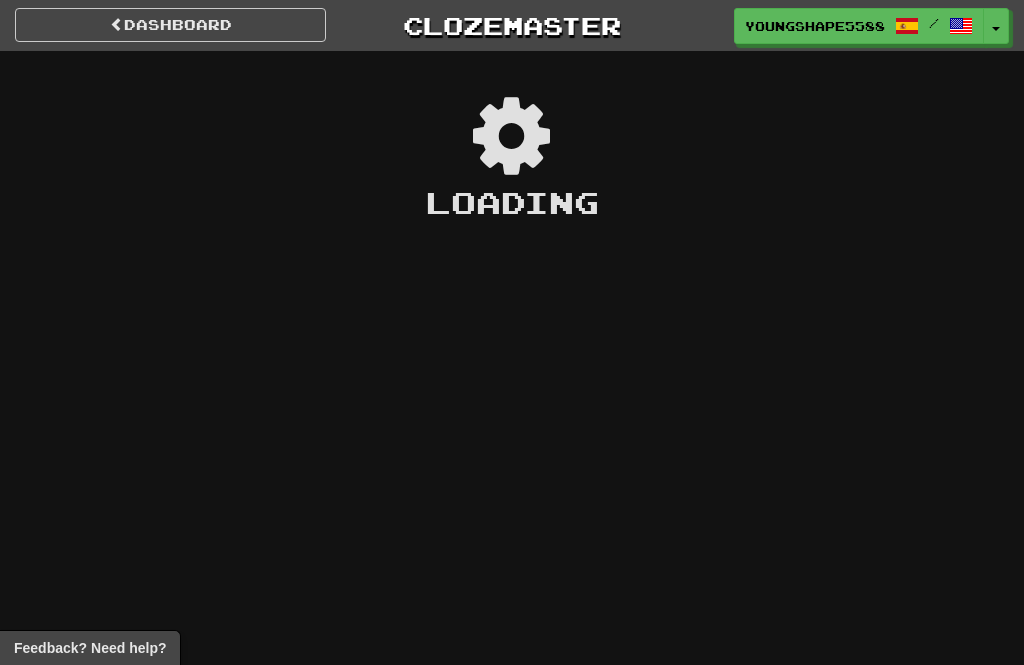 scroll, scrollTop: 0, scrollLeft: 0, axis: both 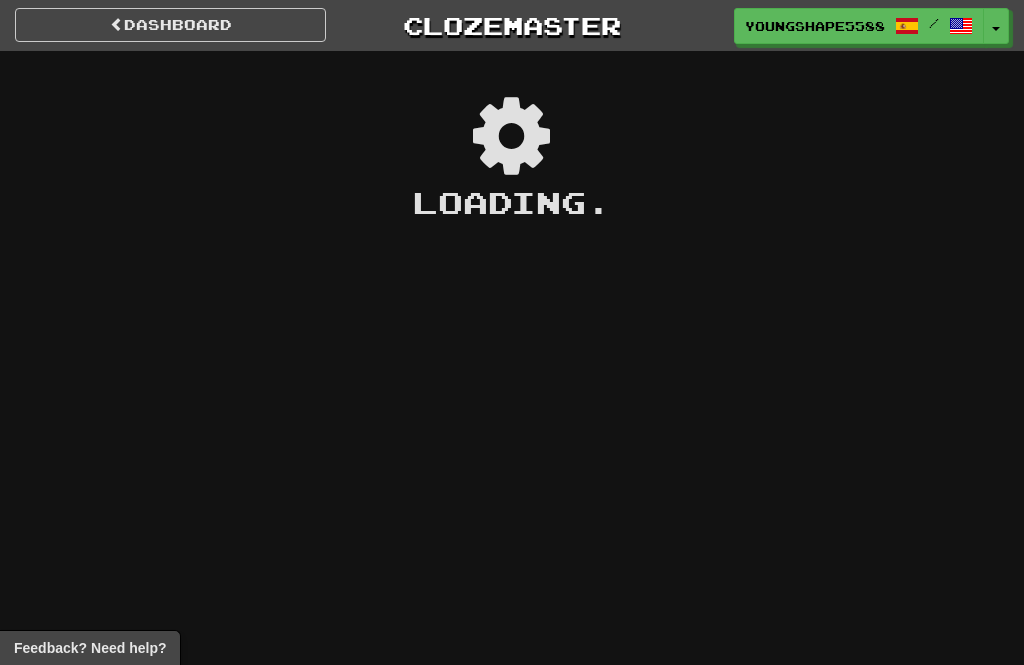 click at bounding box center (996, 29) 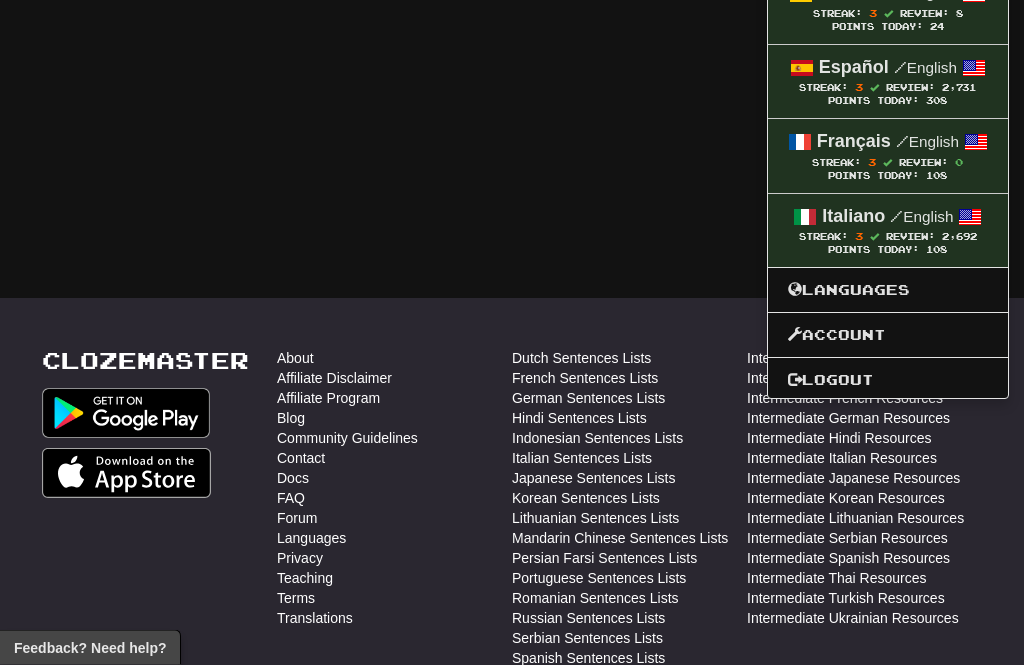 scroll, scrollTop: 420, scrollLeft: 0, axis: vertical 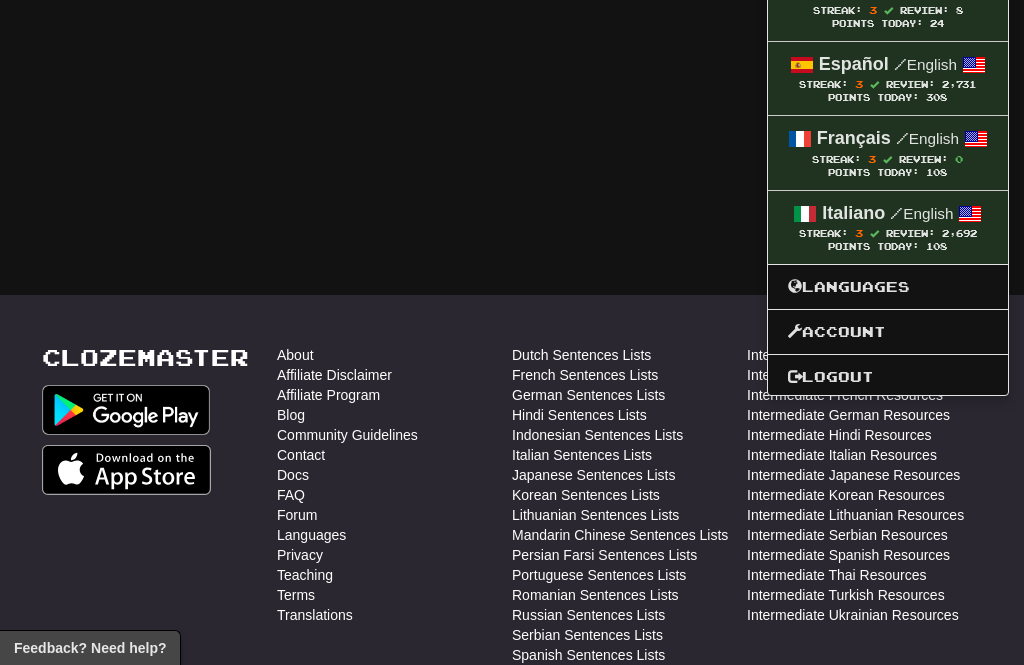 click on "Logout" at bounding box center (888, 377) 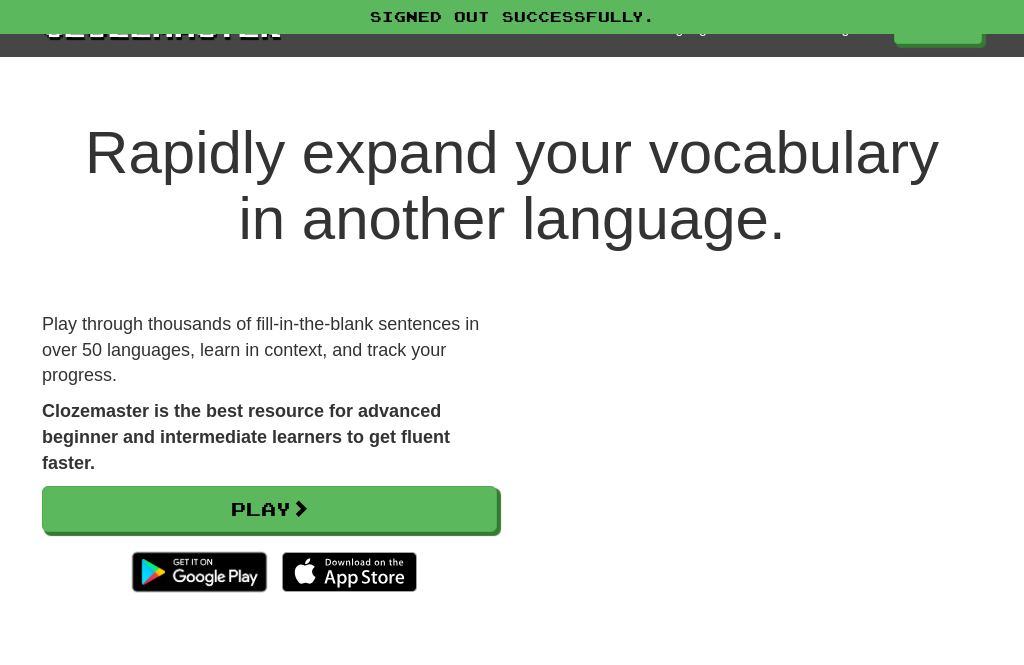 scroll, scrollTop: 0, scrollLeft: 0, axis: both 